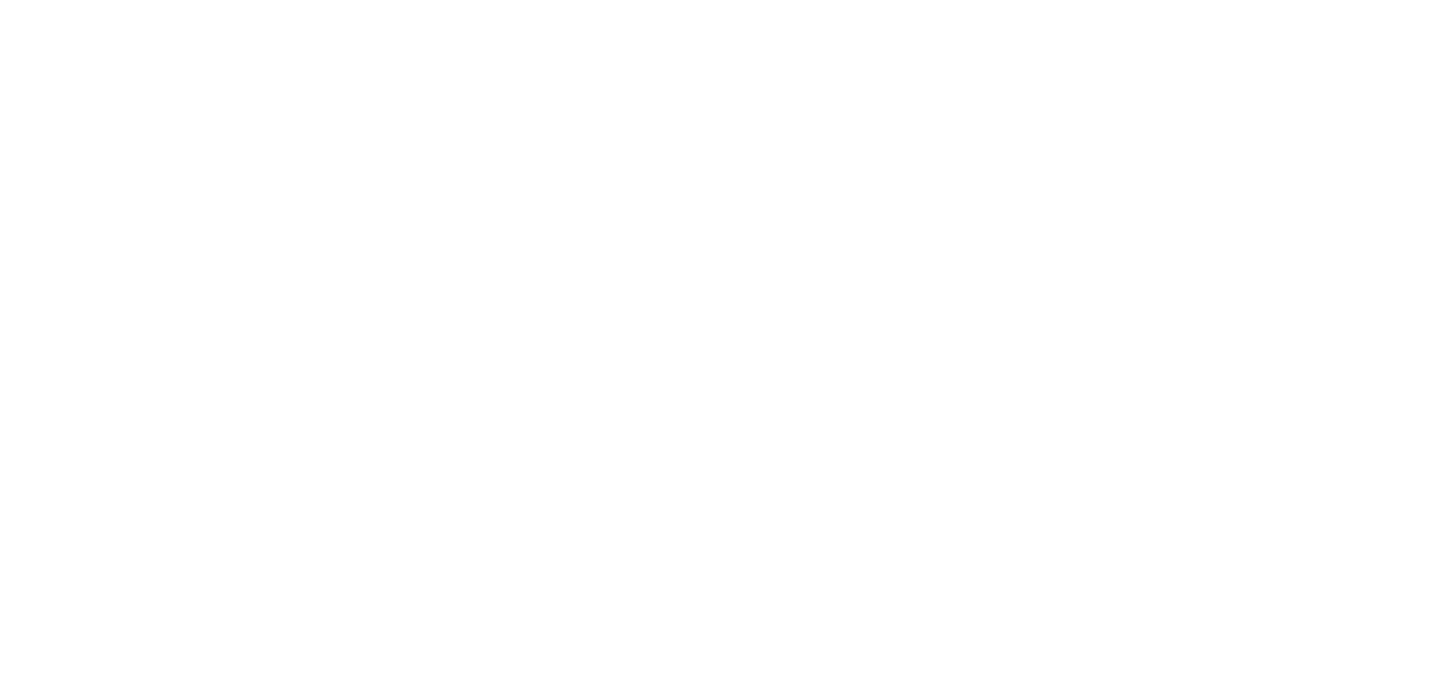 scroll, scrollTop: 0, scrollLeft: 0, axis: both 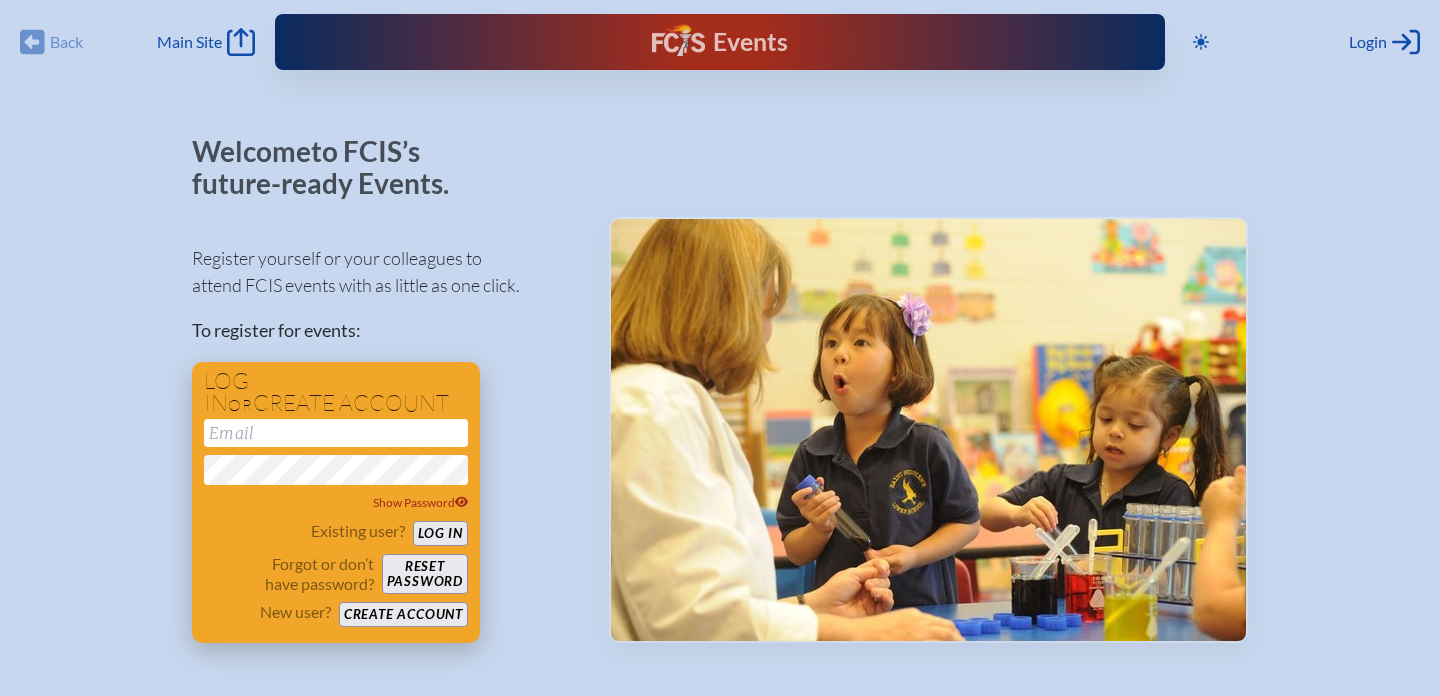 type on "Aibanez@stjohnseagles.org" 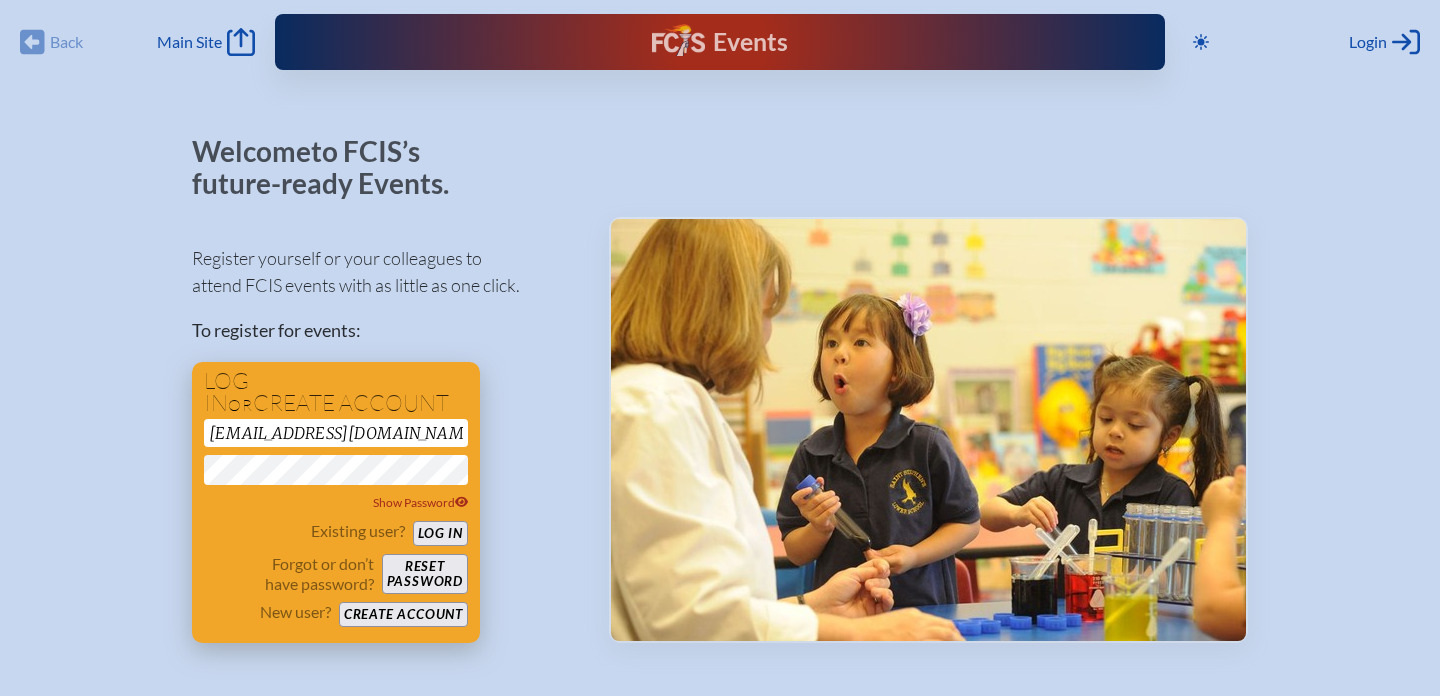 click on "Log in" at bounding box center [440, 533] 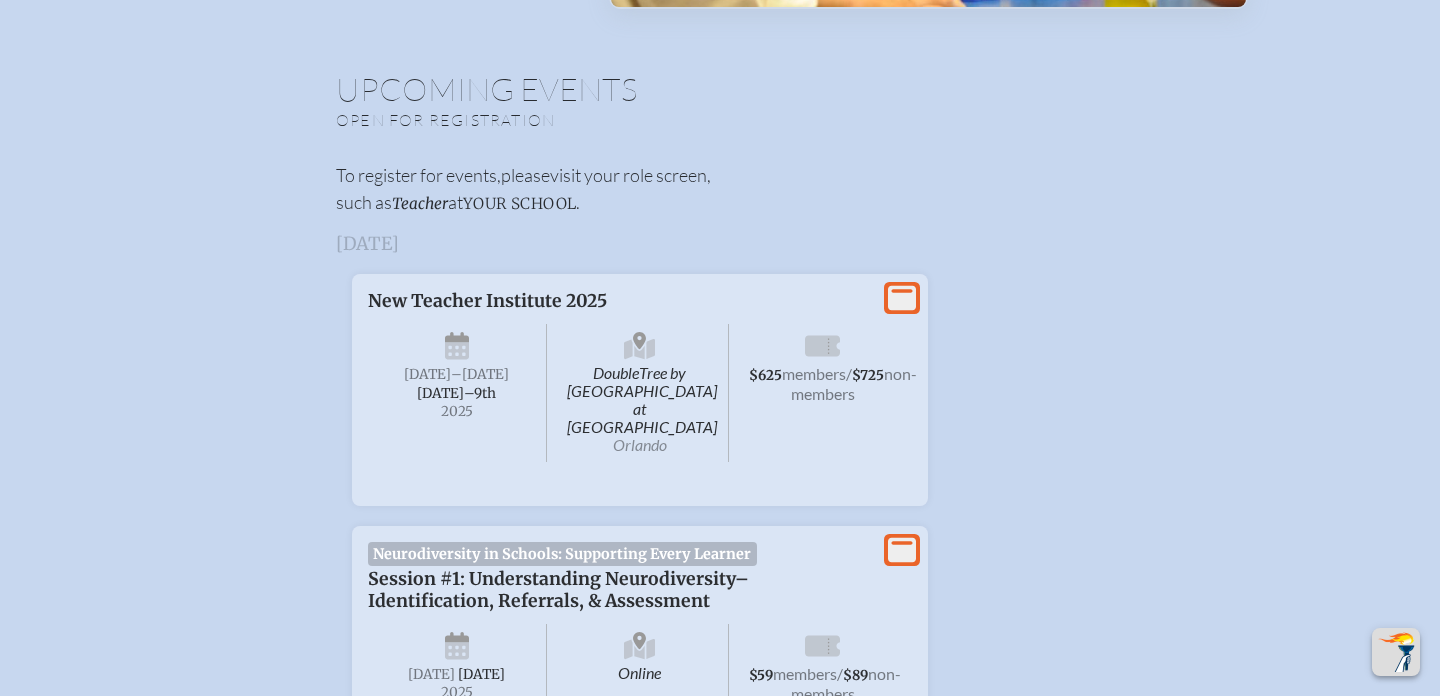 scroll, scrollTop: 627, scrollLeft: 0, axis: vertical 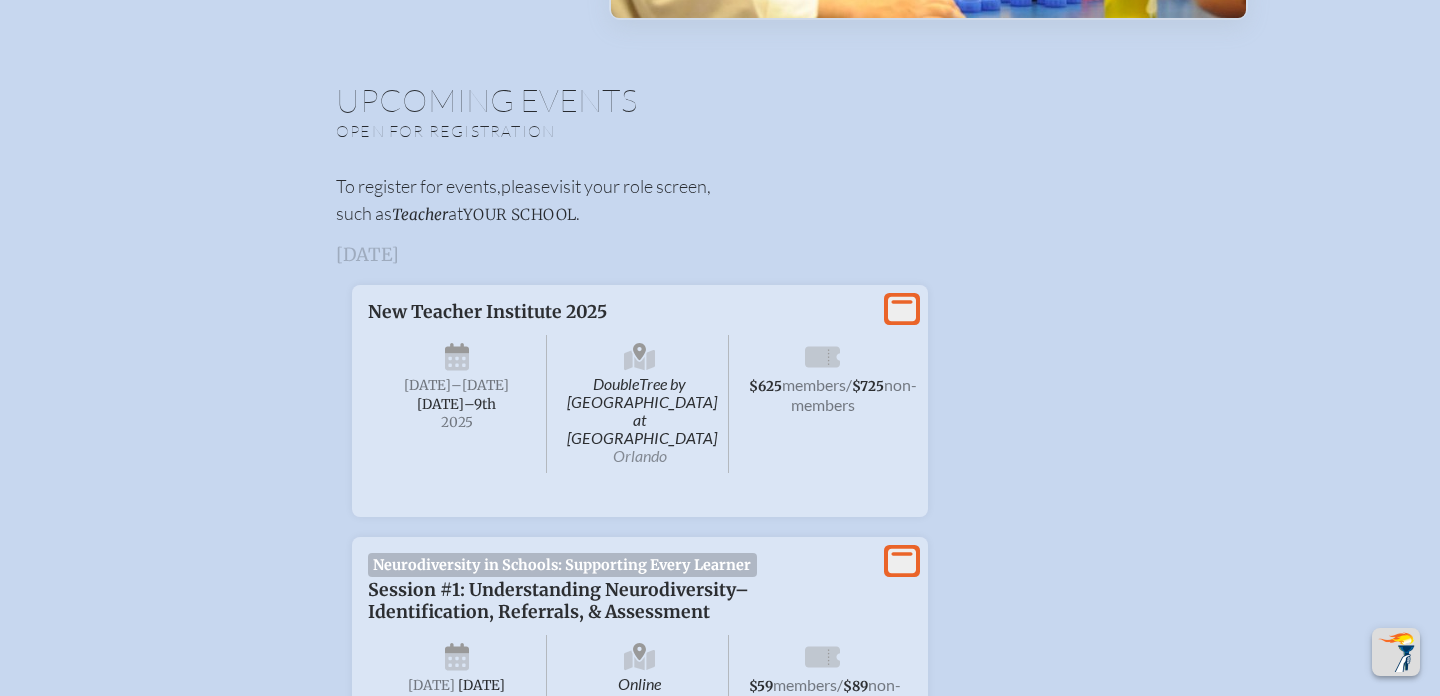 click 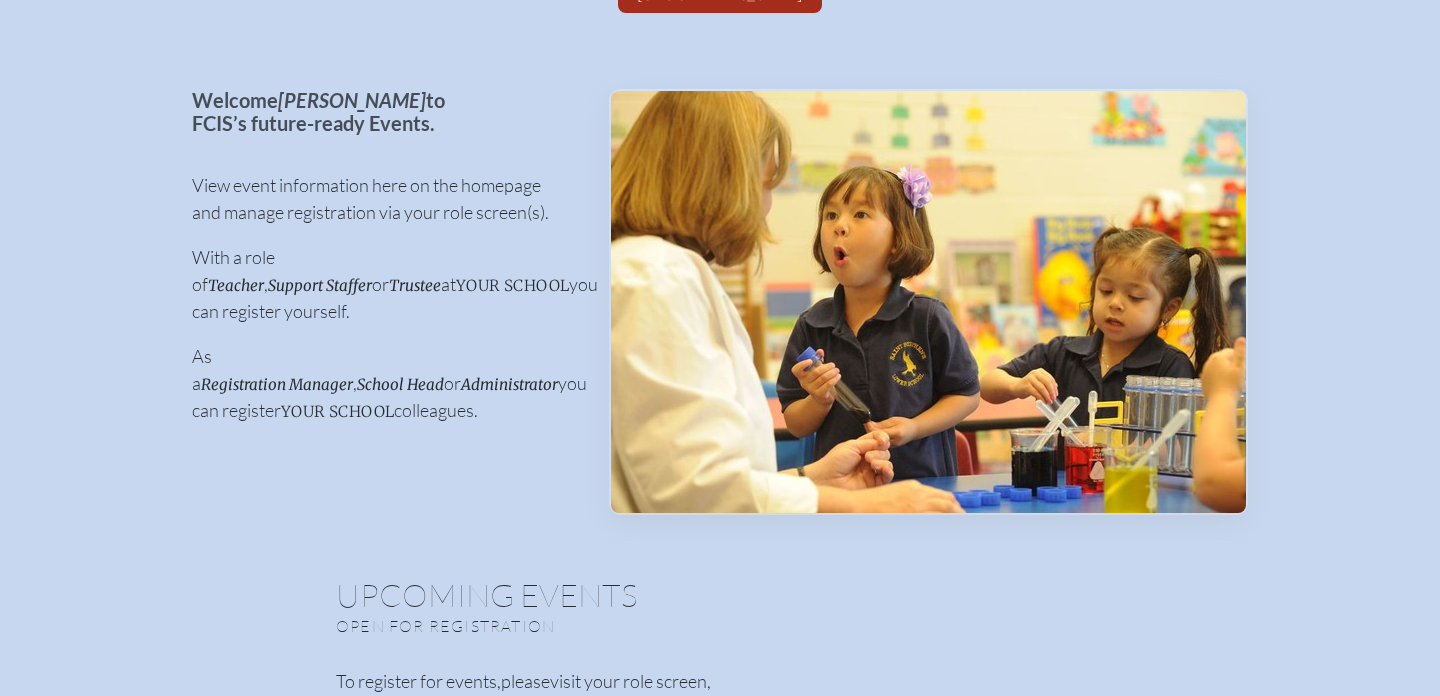 scroll, scrollTop: 0, scrollLeft: 0, axis: both 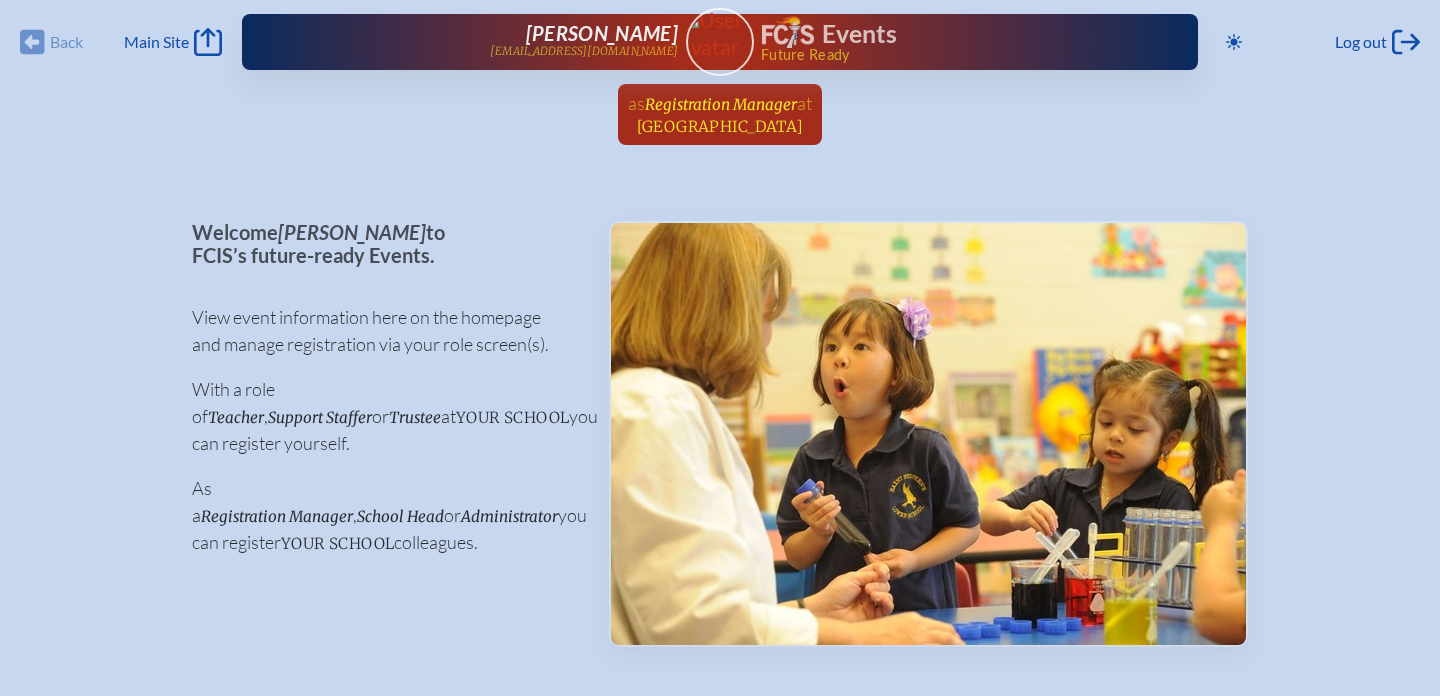 click on "Registration Manager" at bounding box center [721, 104] 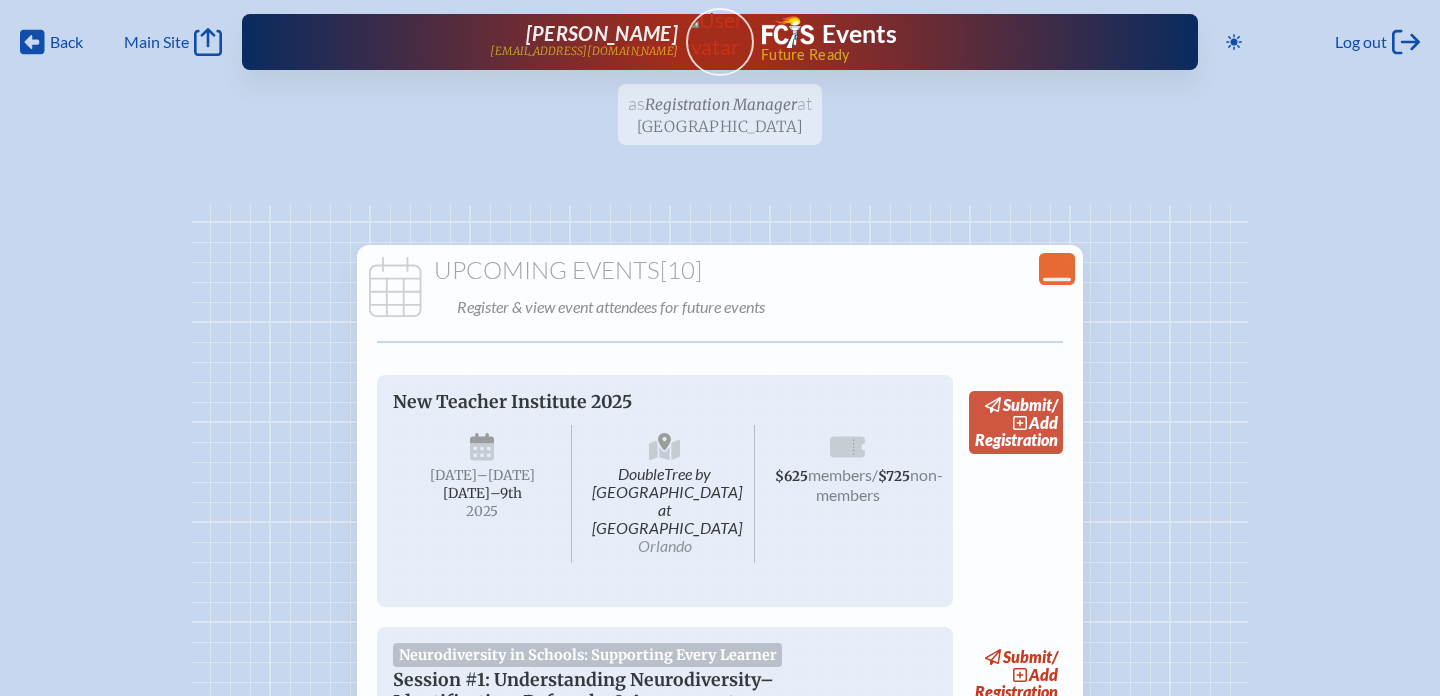 click on "submit  /  add  Registration" at bounding box center (1016, 422) 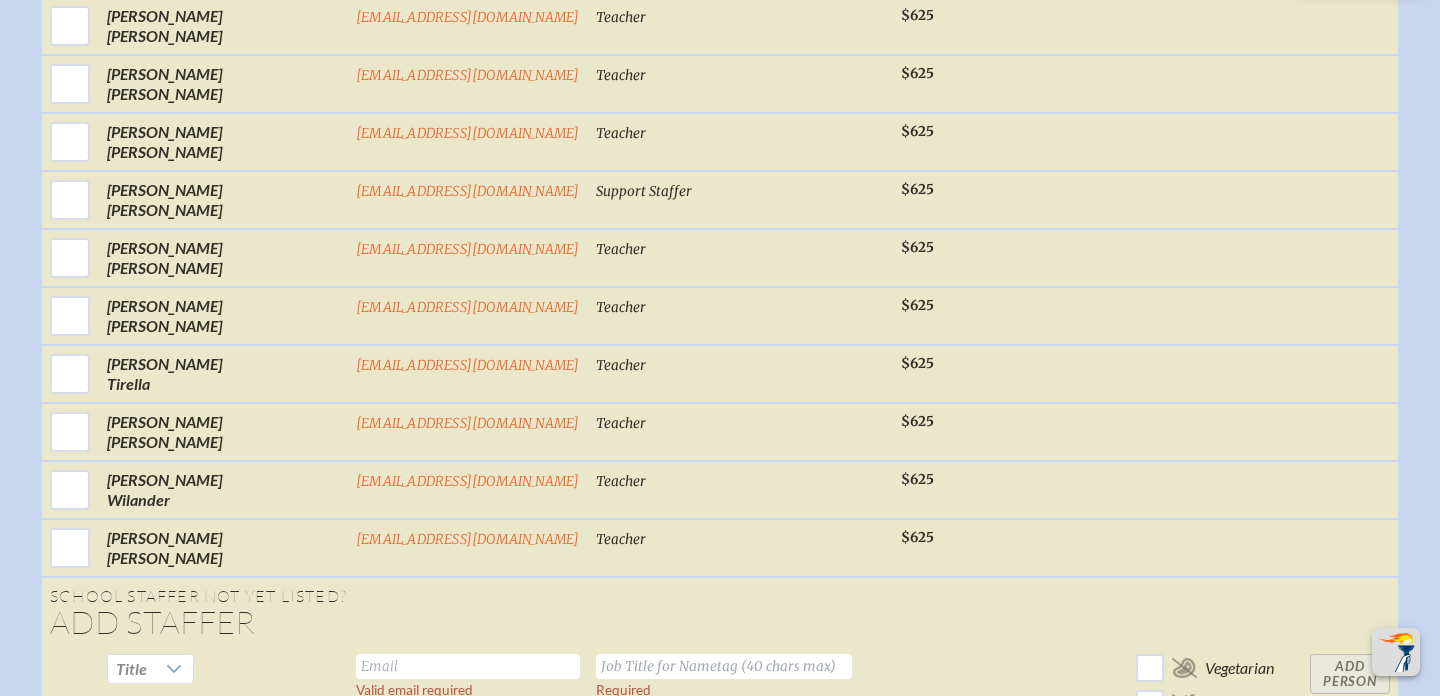 scroll, scrollTop: 1885, scrollLeft: 0, axis: vertical 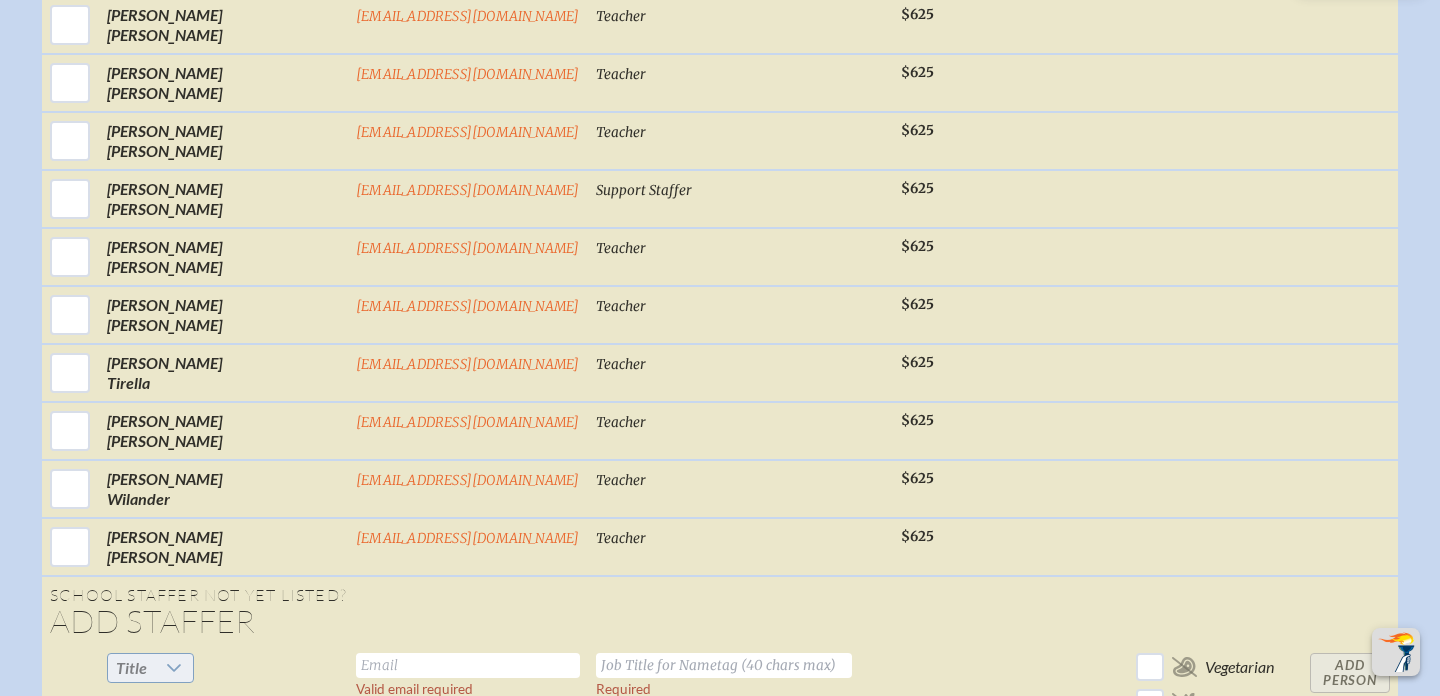 click 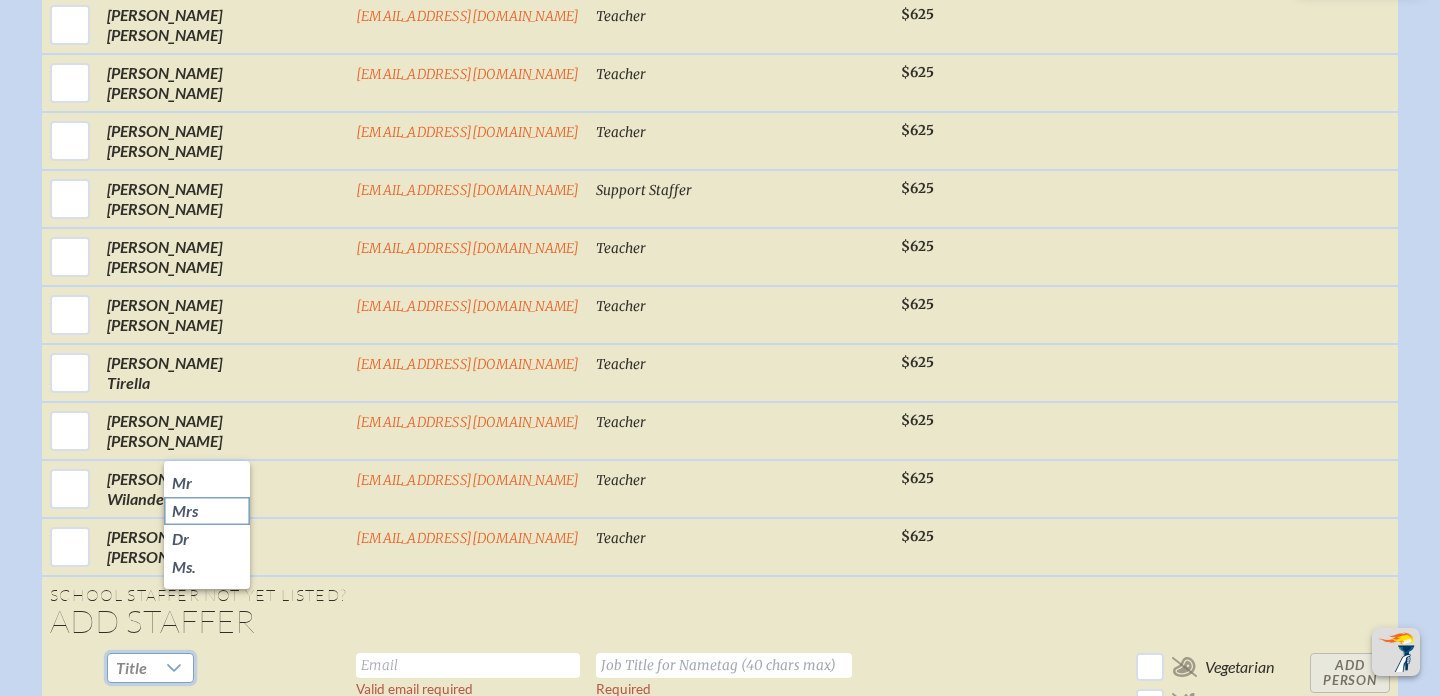 click on "Mrs" 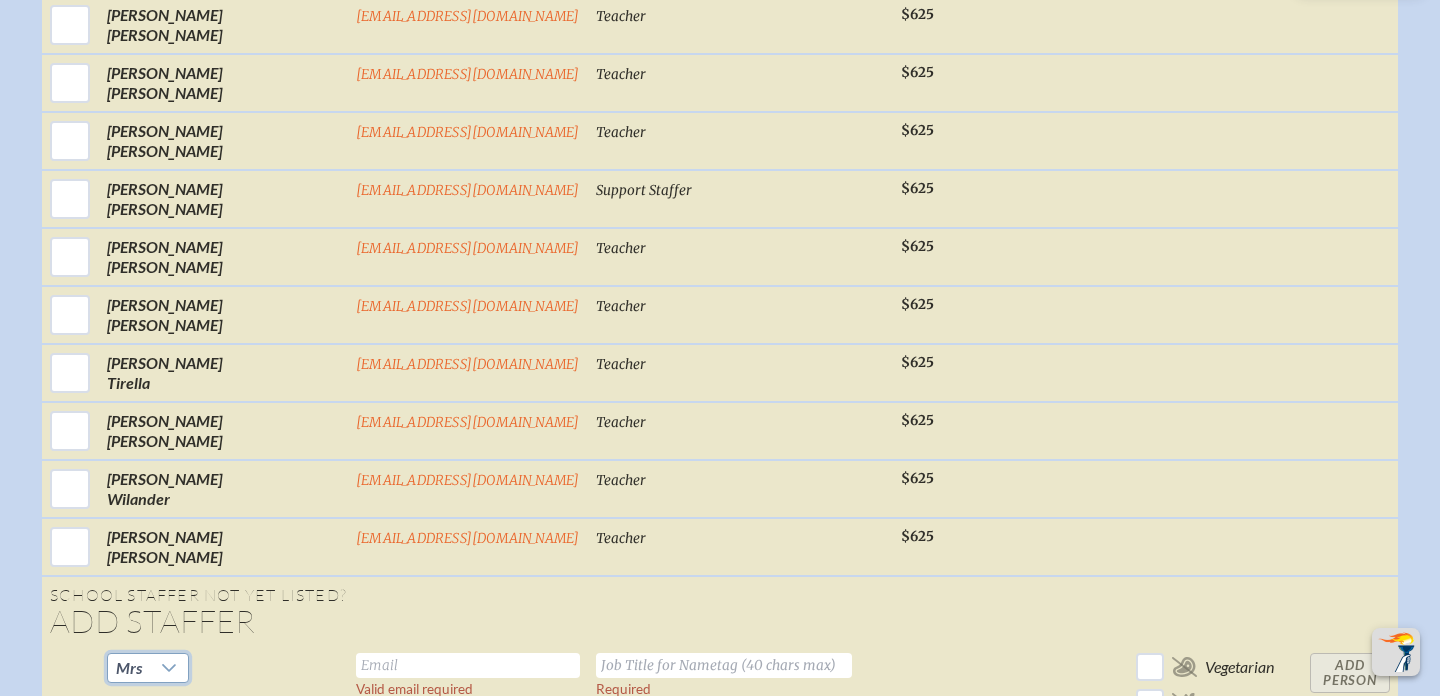 click at bounding box center [468, 665] 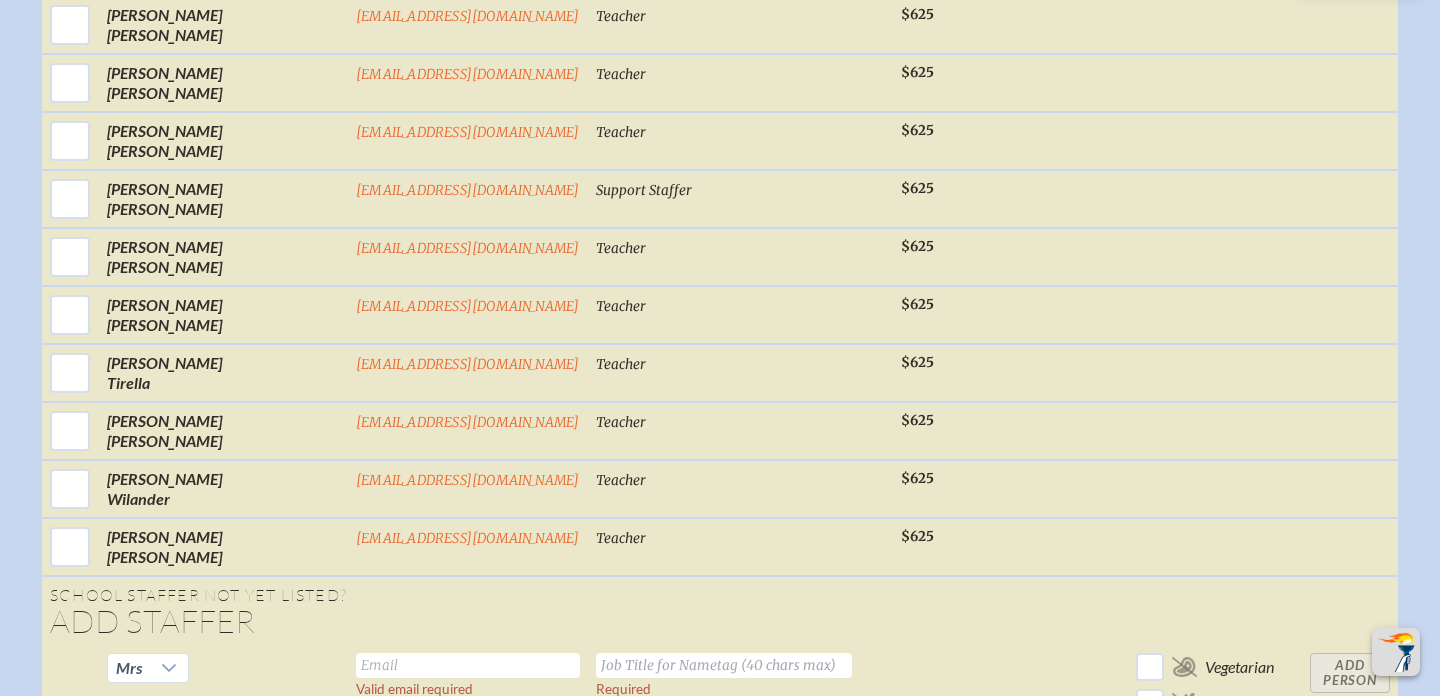 click at bounding box center [171, 716] 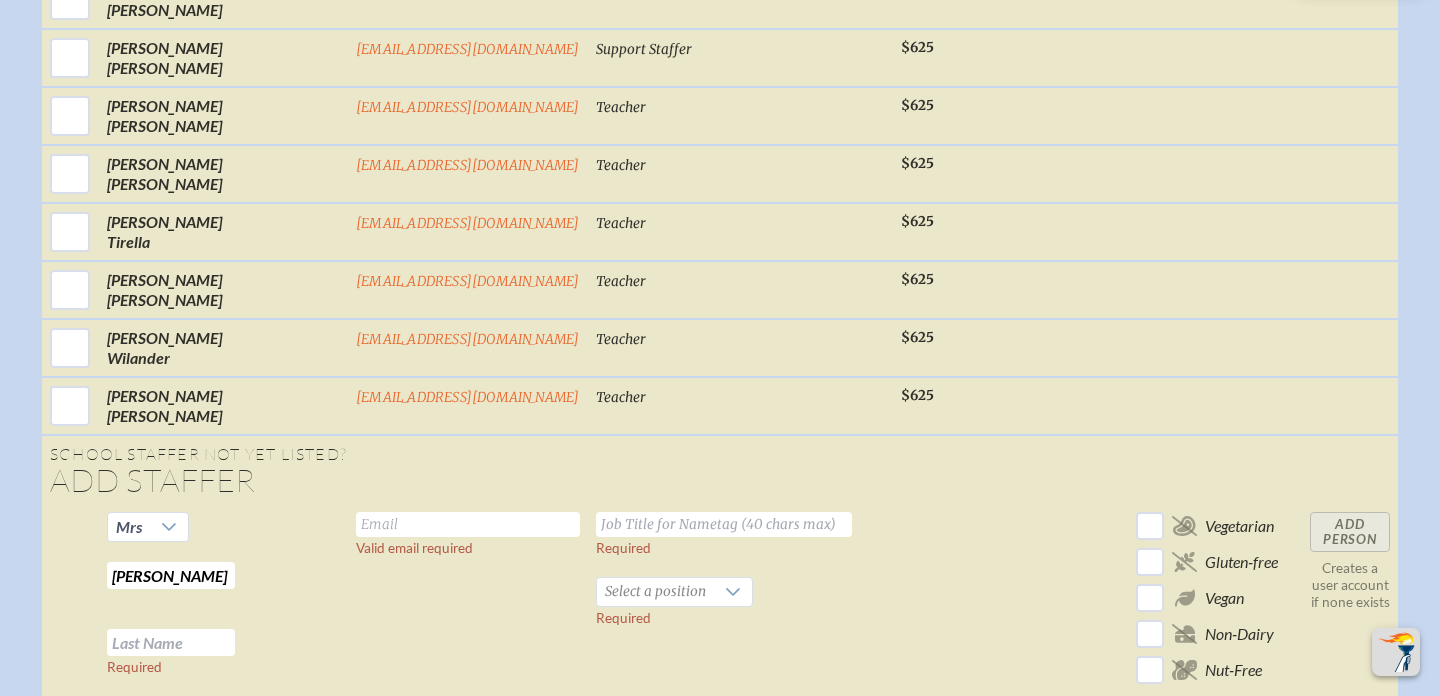 scroll, scrollTop: 2056, scrollLeft: 0, axis: vertical 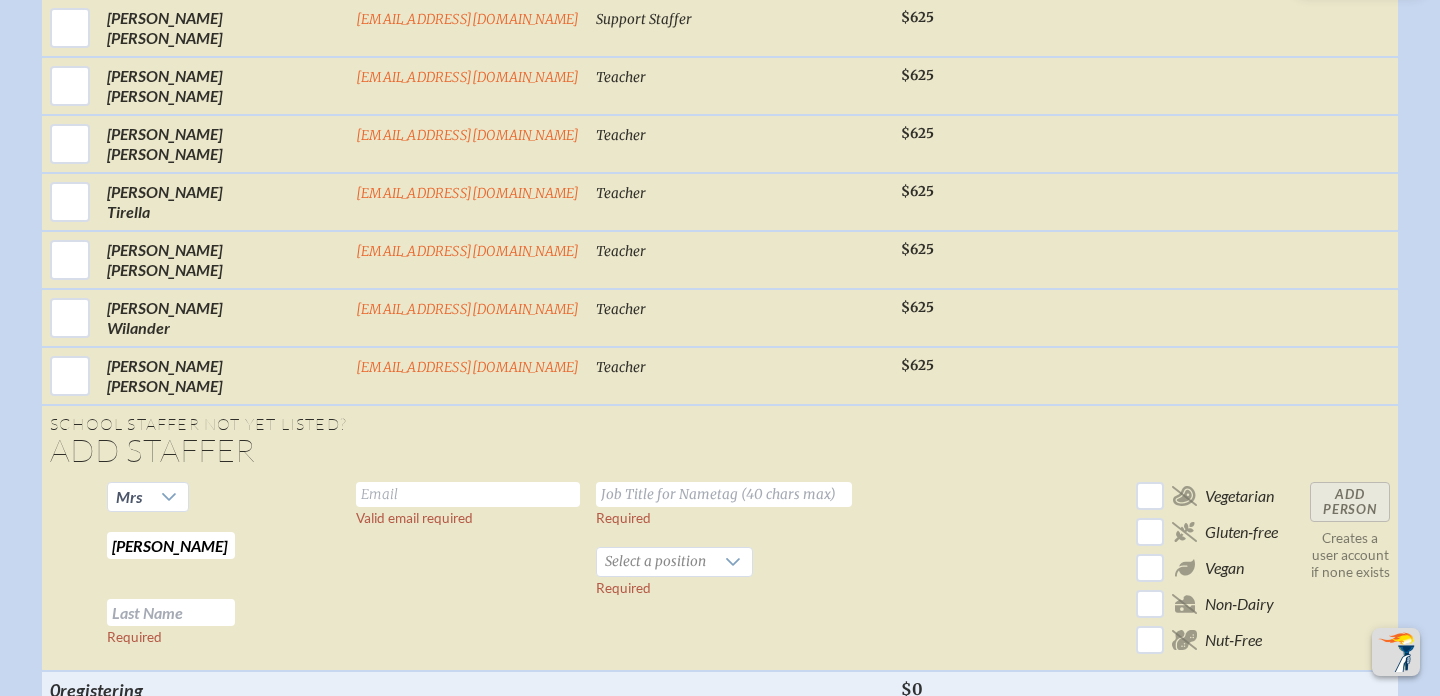 type on "[PERSON_NAME]" 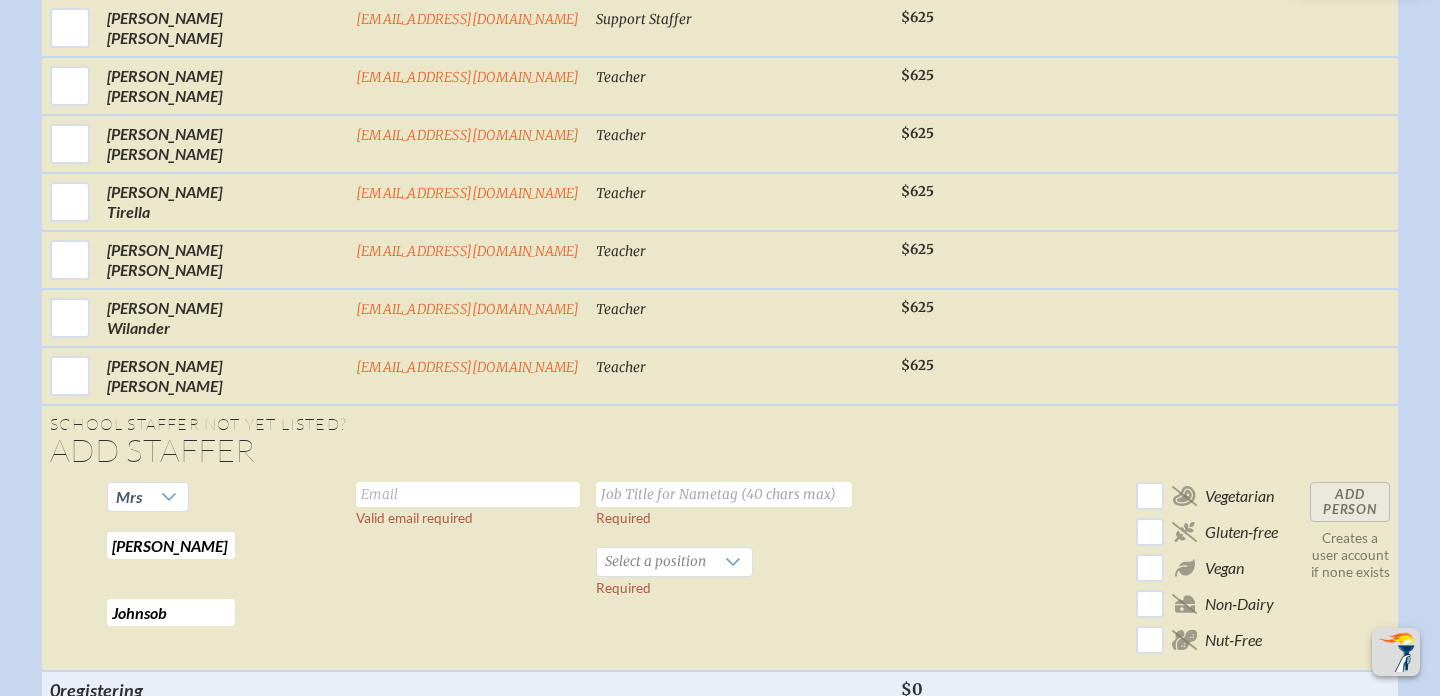 type on "Johnsob" 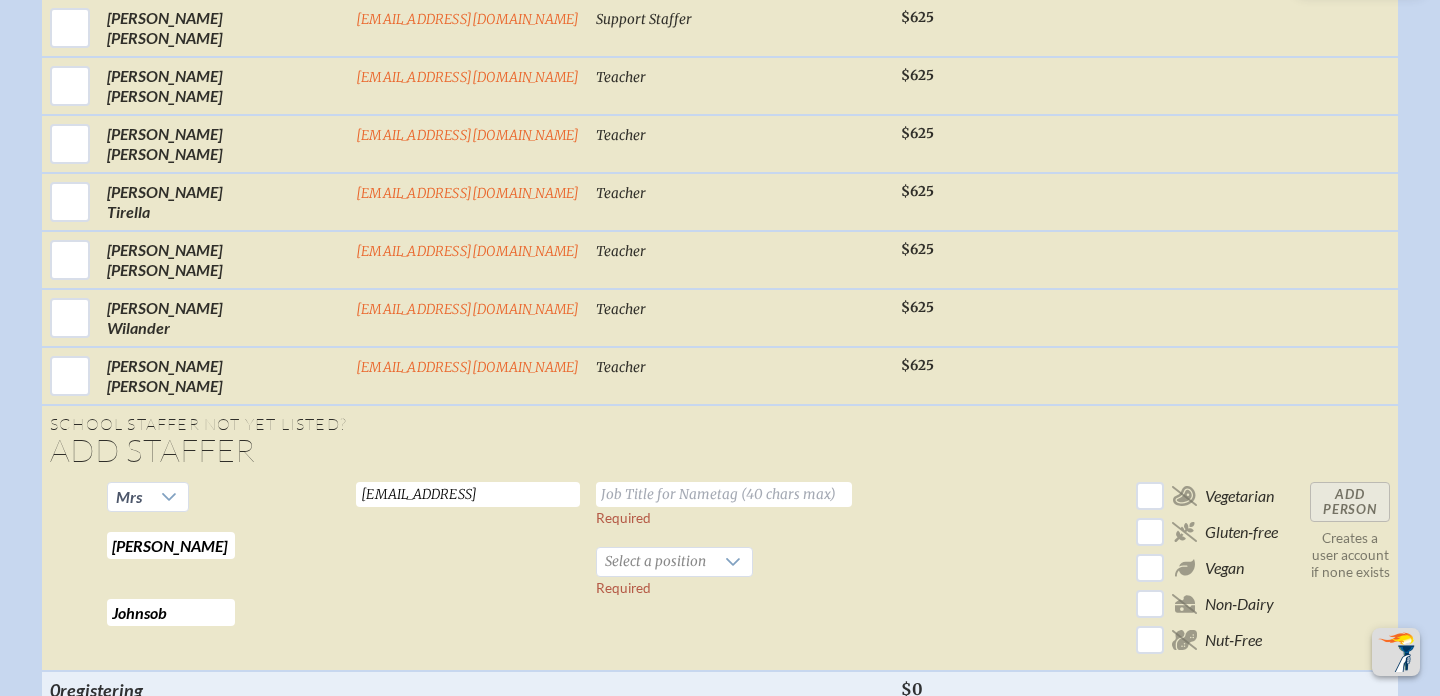 type on "[EMAIL_ADDRESS]" 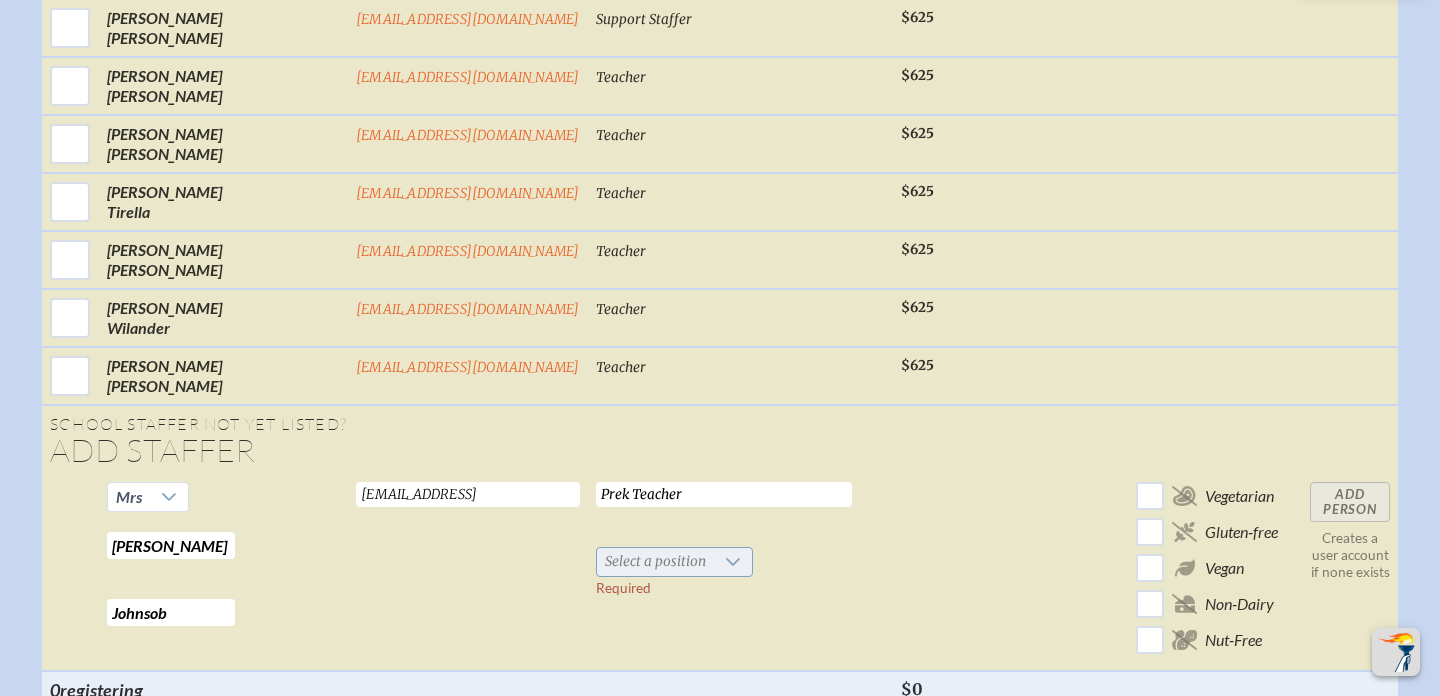 type on "Prek Teacher" 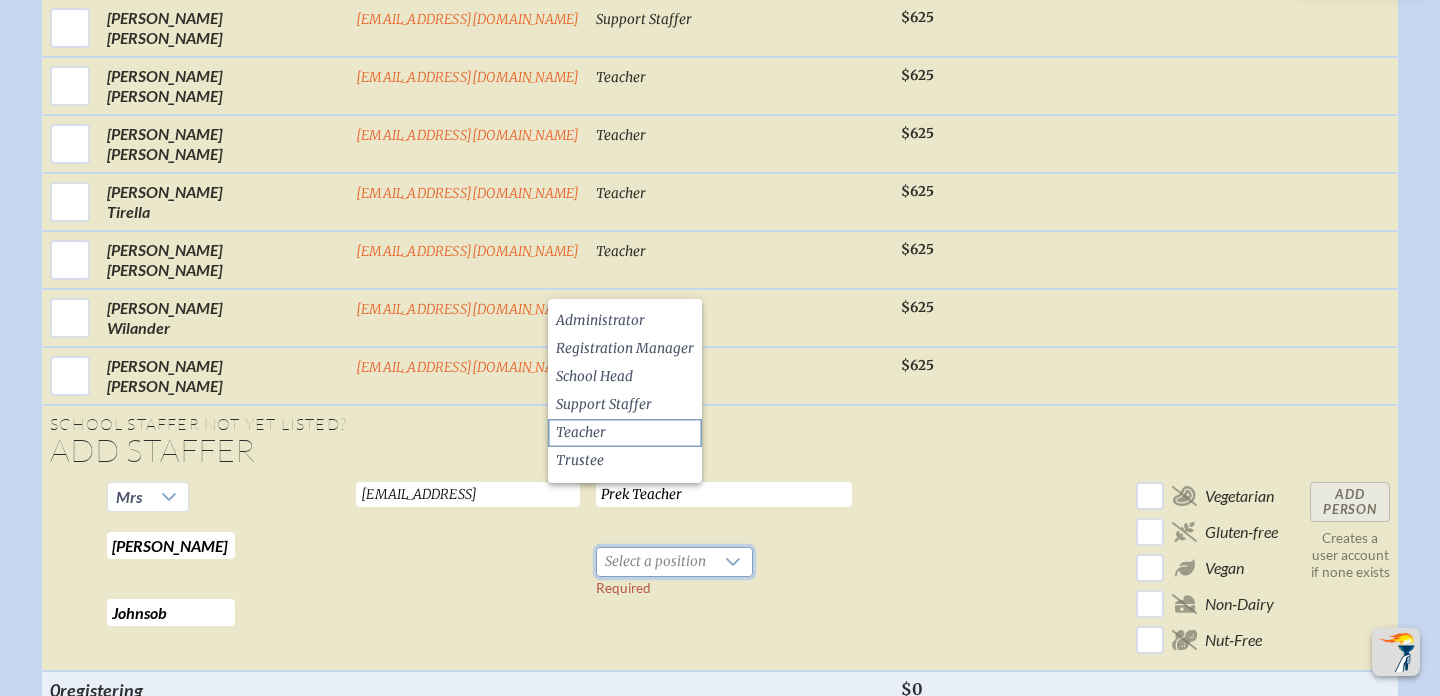 click on "Teacher" 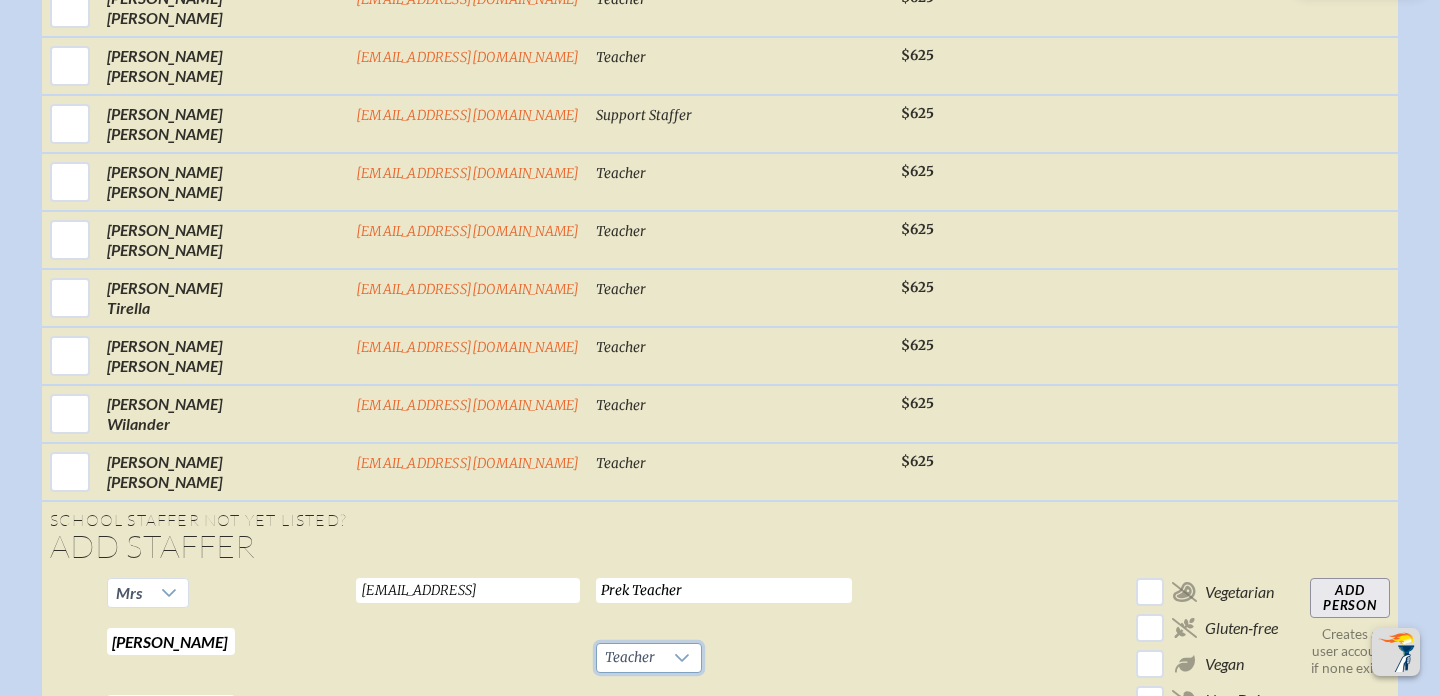 scroll, scrollTop: 1961, scrollLeft: 0, axis: vertical 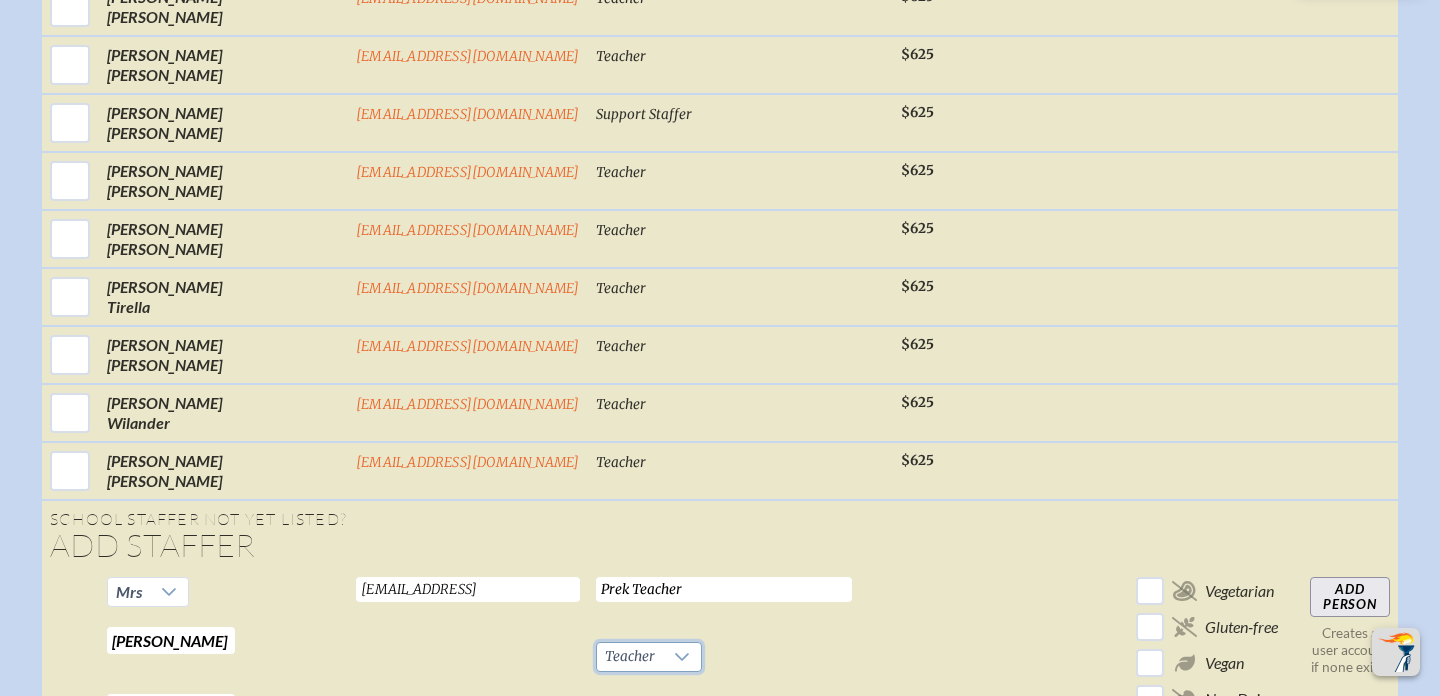 click on "Add Person" at bounding box center [1350, 597] 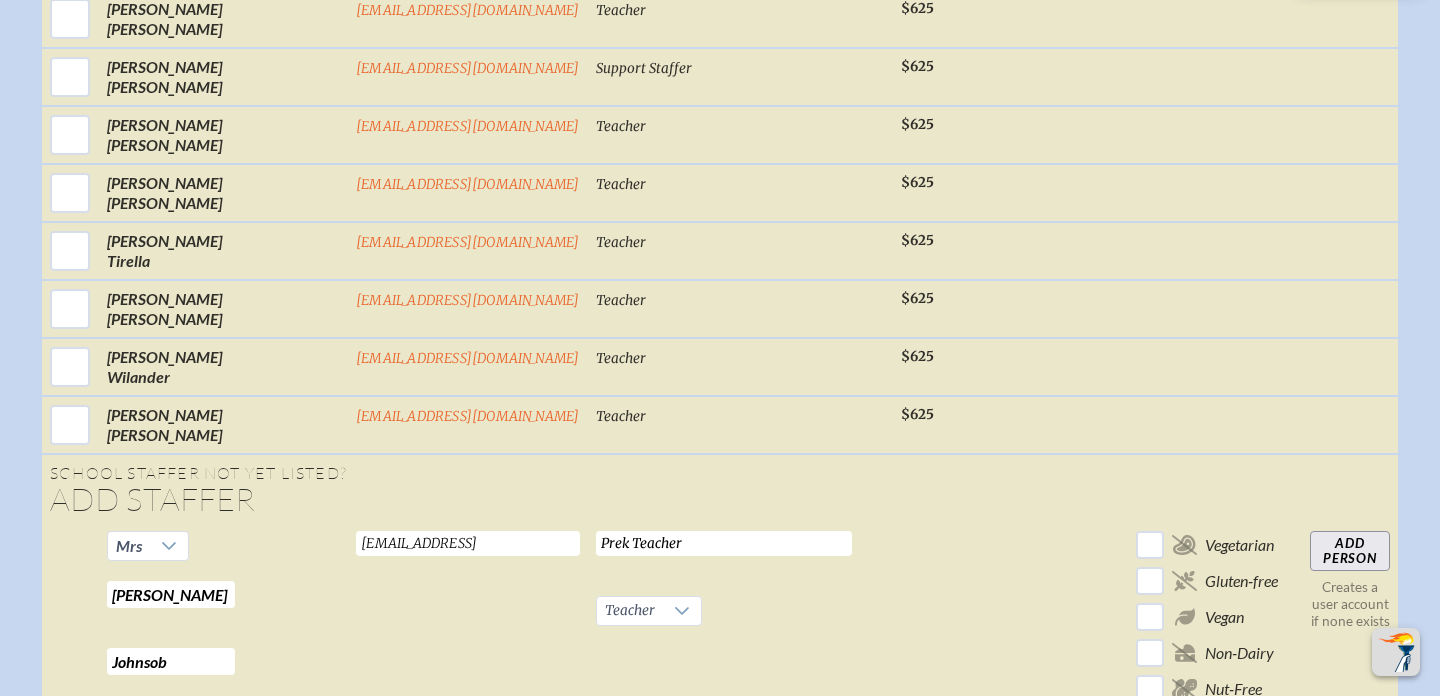 scroll, scrollTop: 2068, scrollLeft: 0, axis: vertical 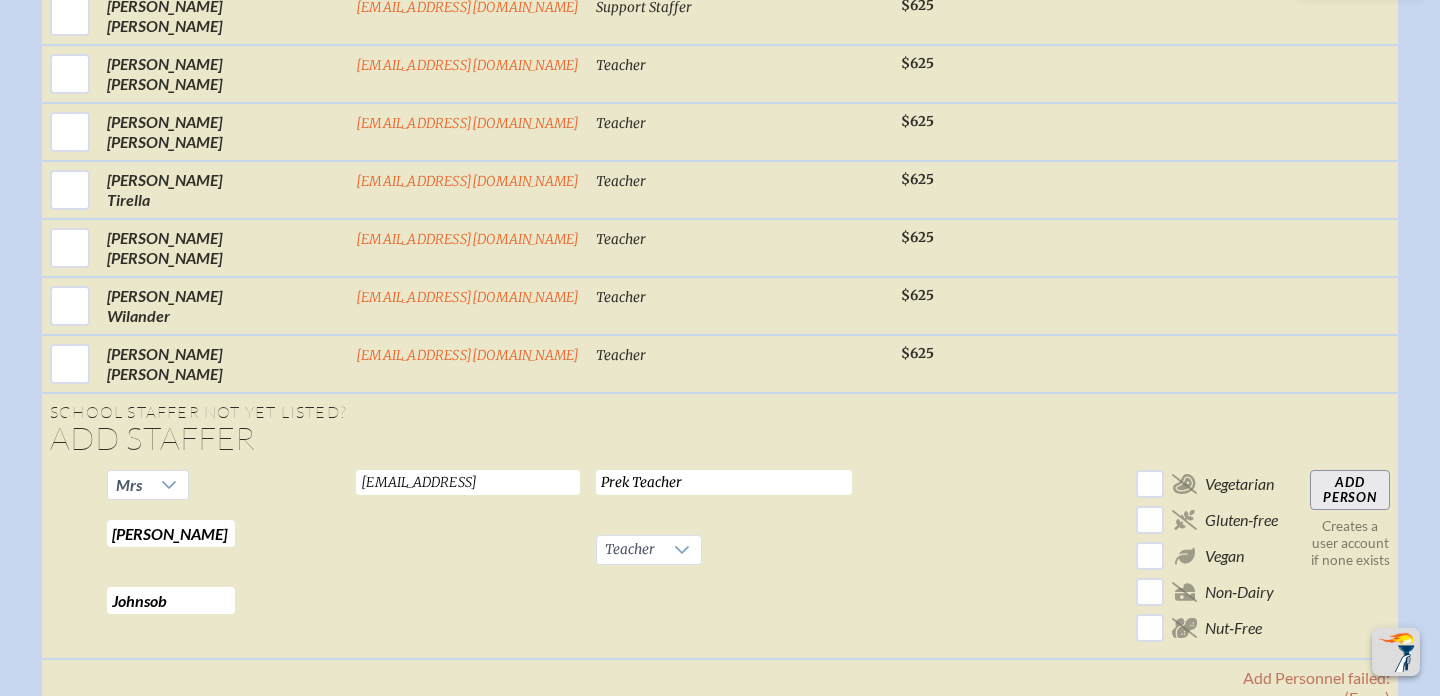 click on "Add Person" at bounding box center (1350, 490) 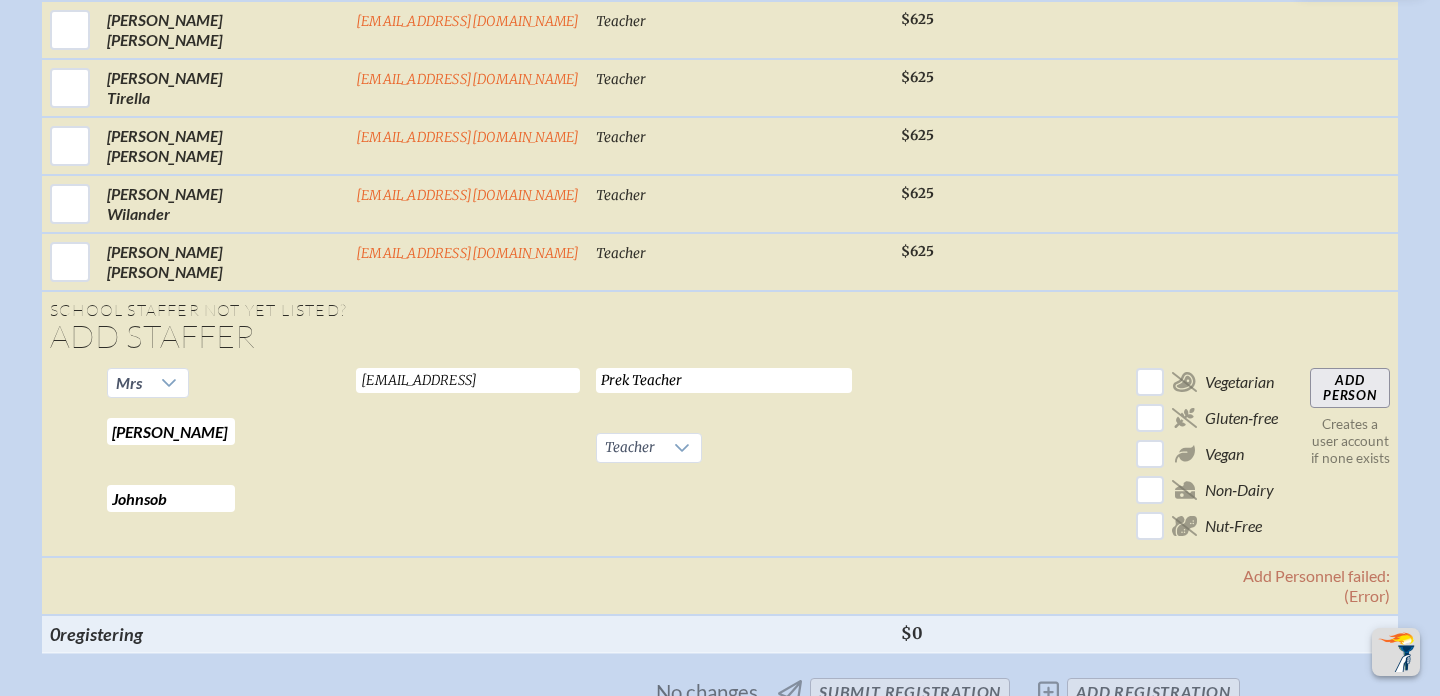 click on "Prek Teacher  Required  Teacher  Required" at bounding box center (740, 458) 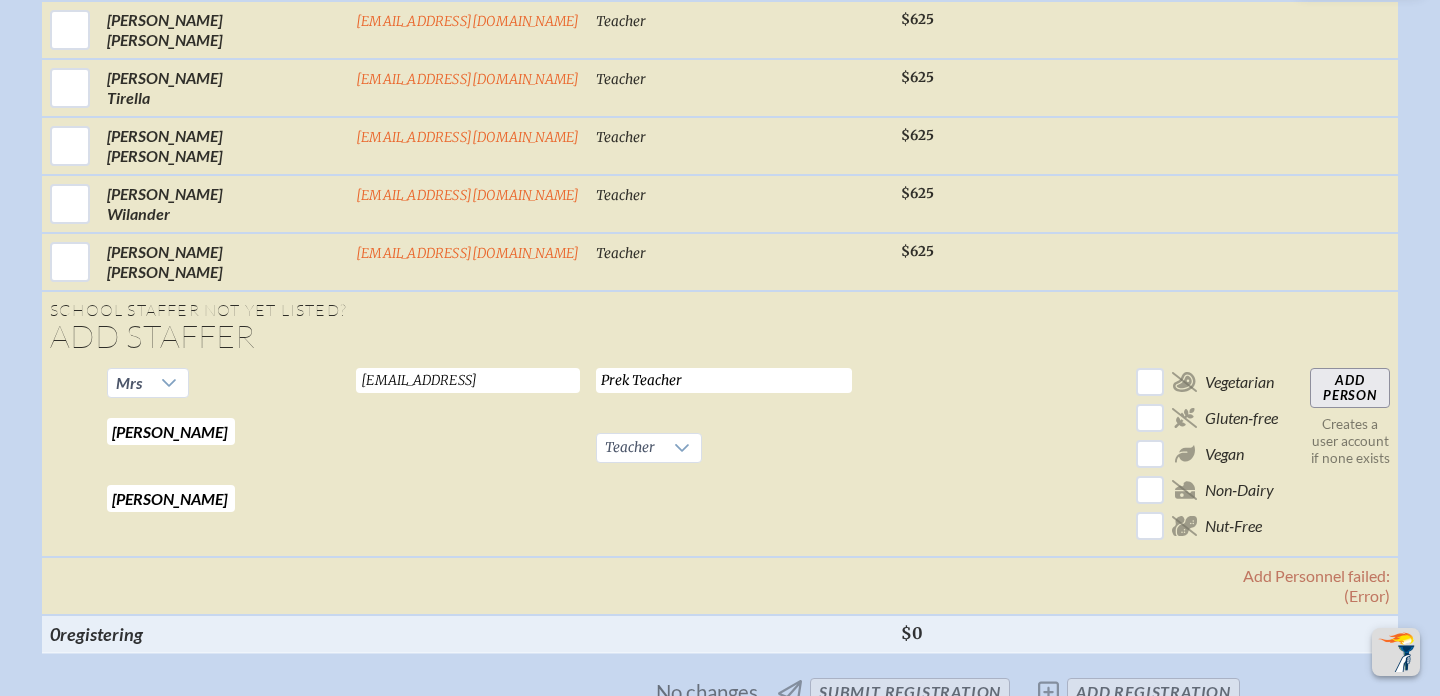 type on "[PERSON_NAME]" 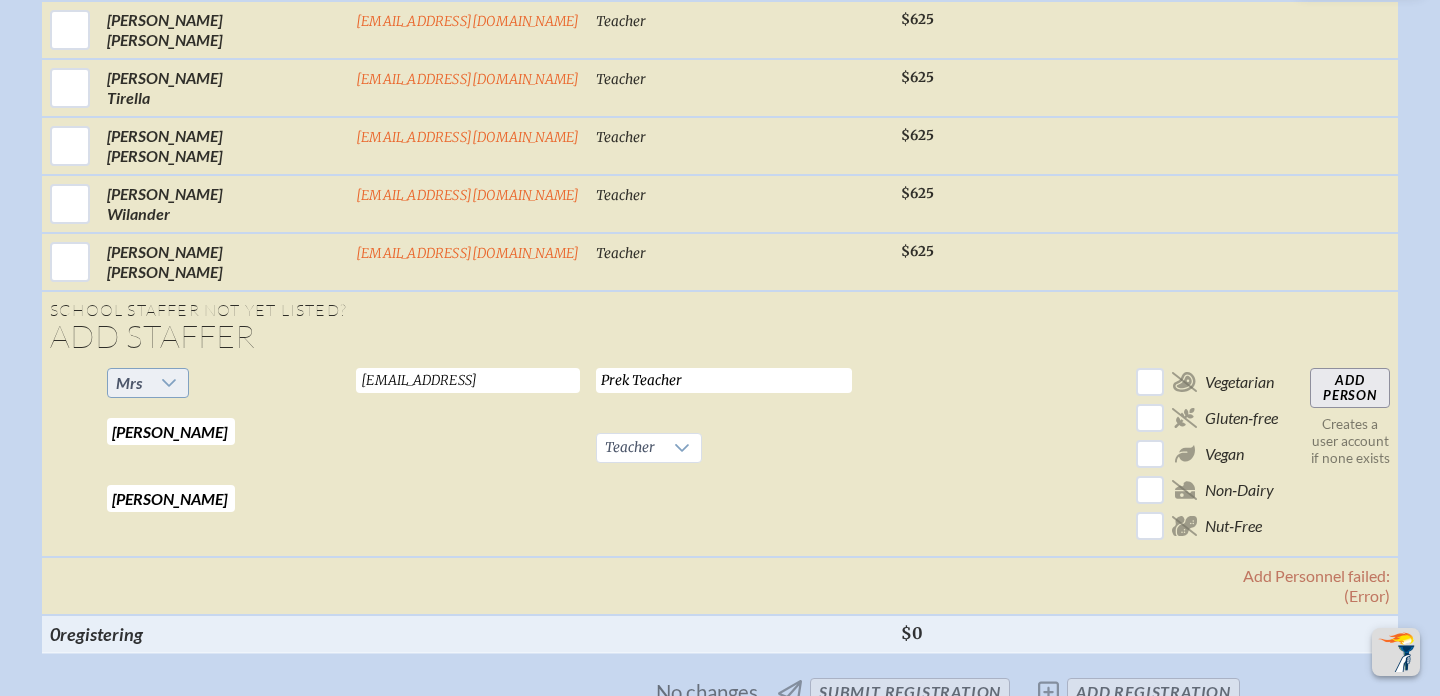 drag, startPoint x: 497, startPoint y: 315, endPoint x: 238, endPoint y: 317, distance: 259.00772 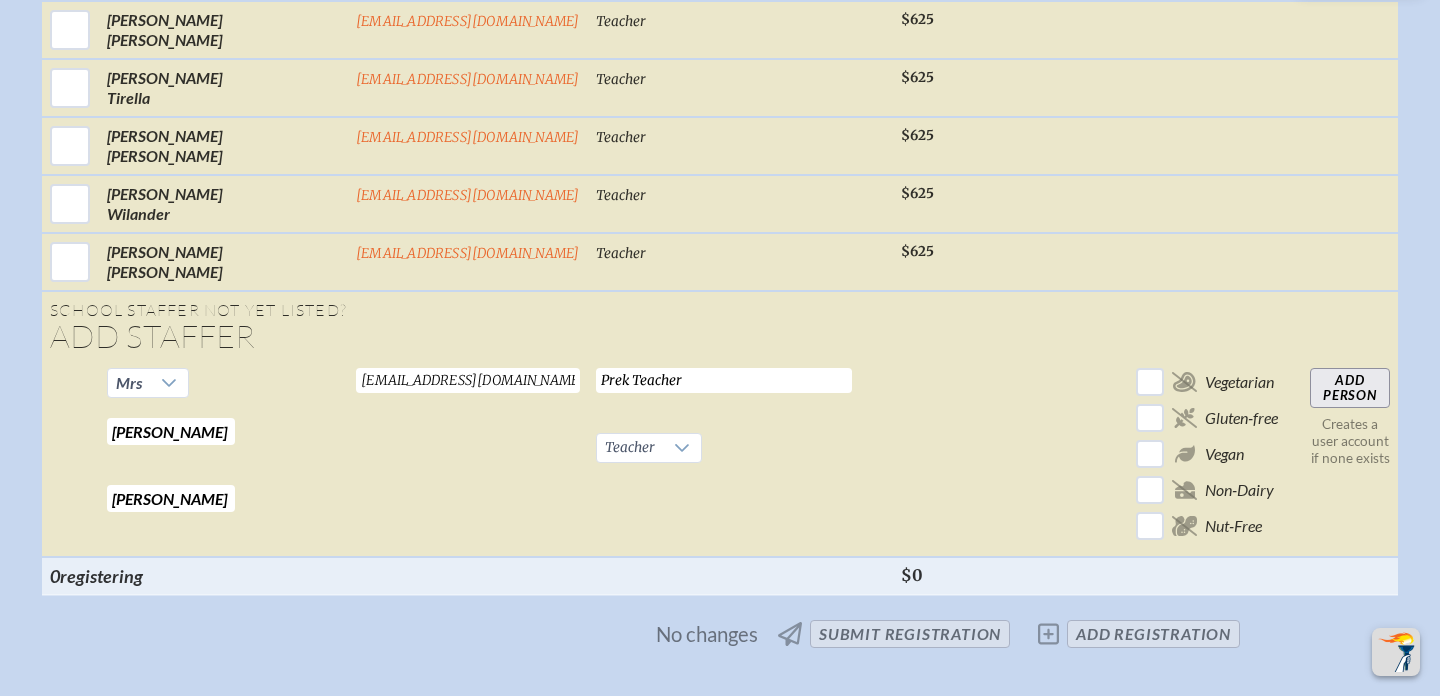 type on "[EMAIL_ADDRESS][DOMAIN_NAME]" 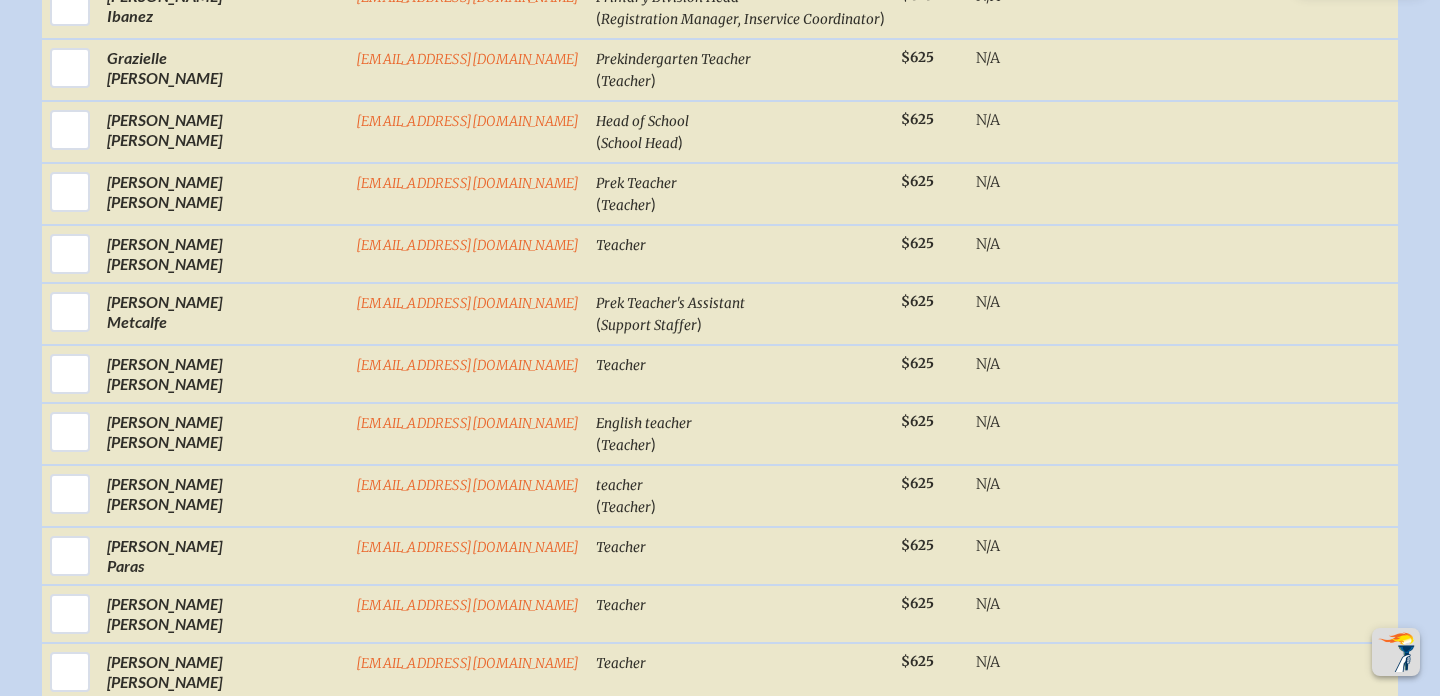 scroll, scrollTop: 1241, scrollLeft: 0, axis: vertical 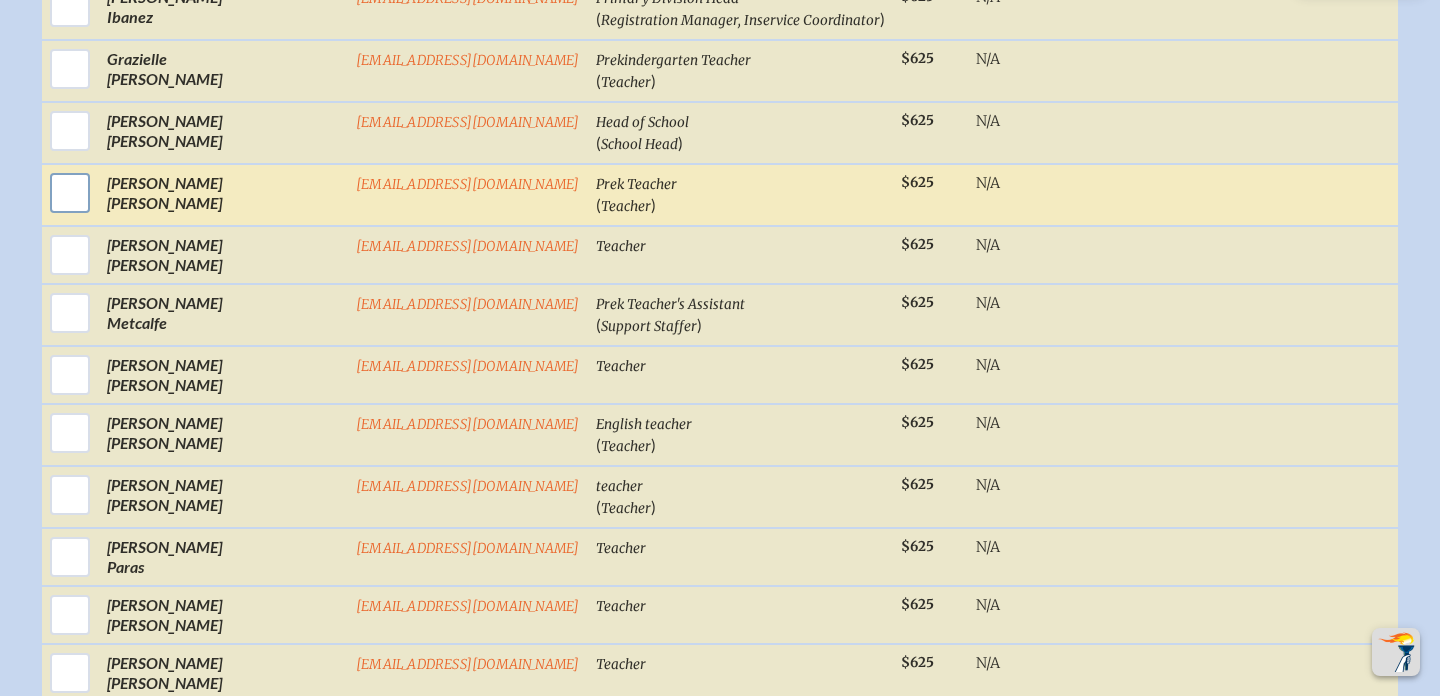click at bounding box center (70, 193) 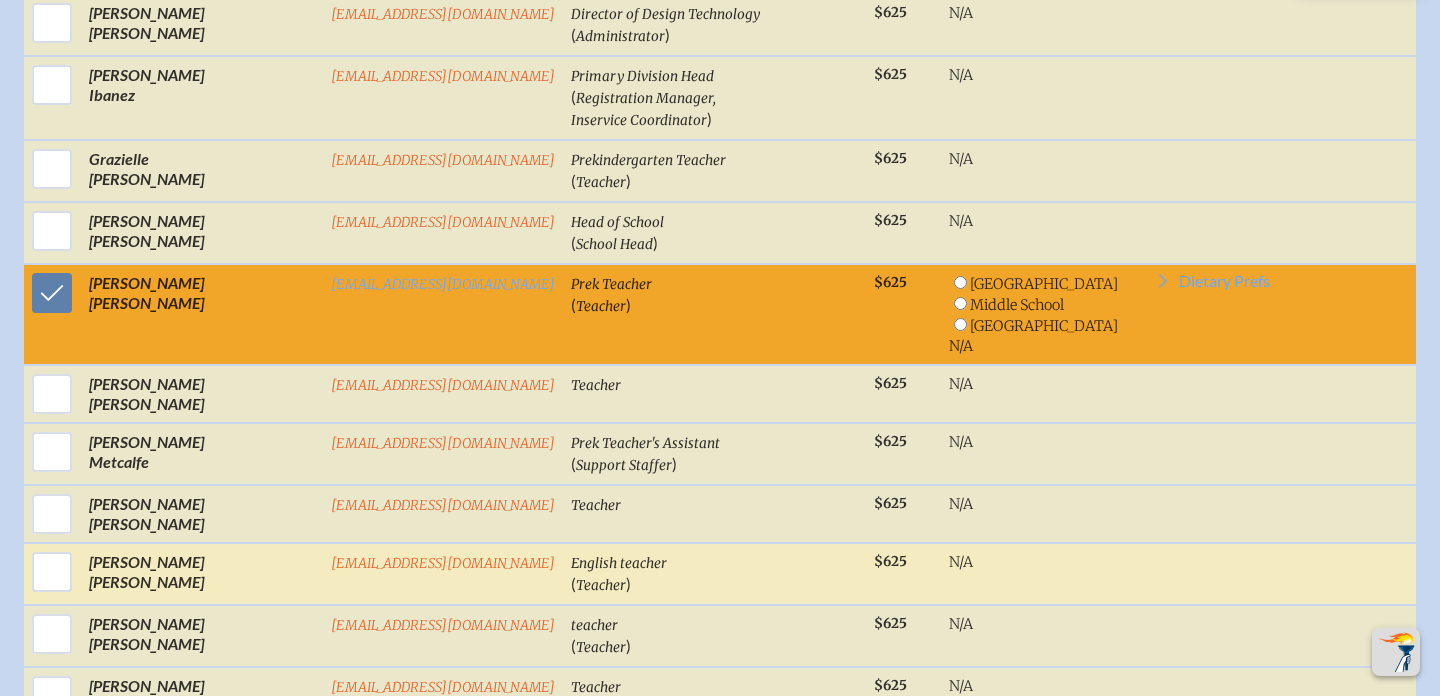 scroll, scrollTop: 1179, scrollLeft: 0, axis: vertical 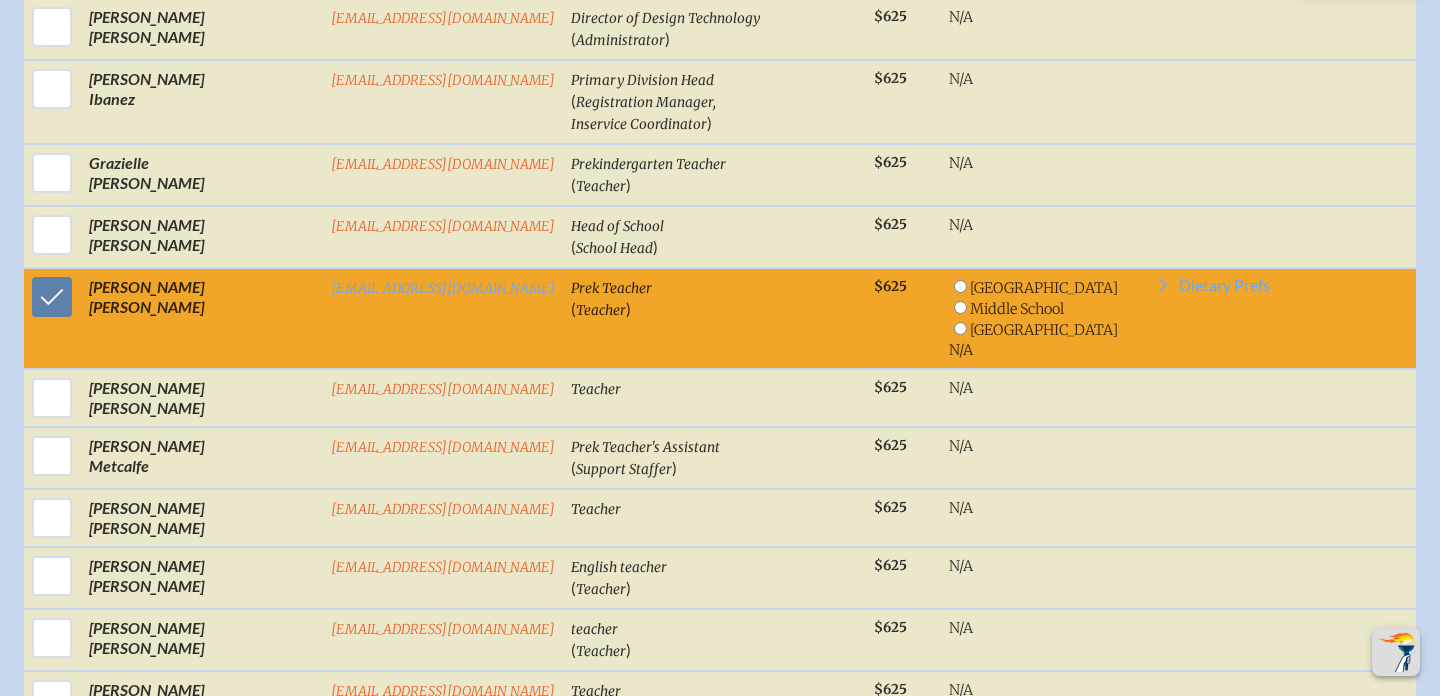 click at bounding box center (960, 286) 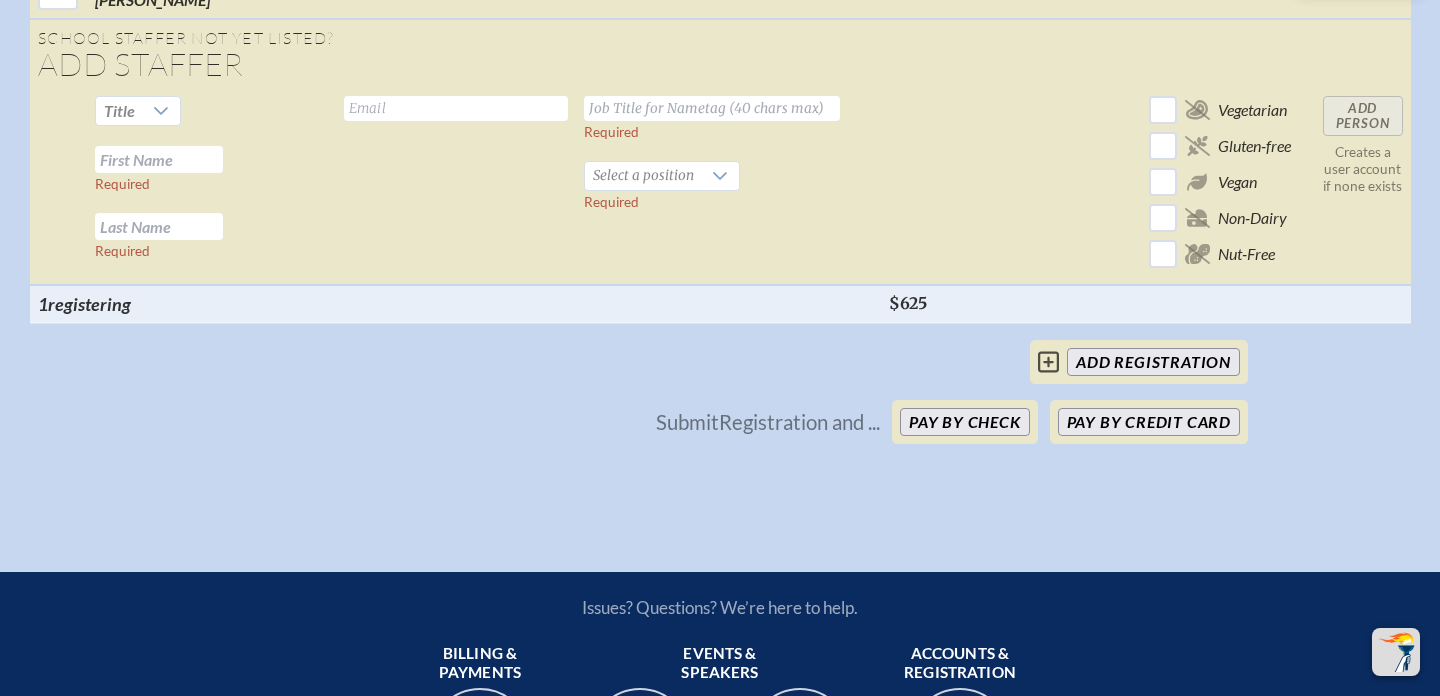scroll, scrollTop: 2520, scrollLeft: 0, axis: vertical 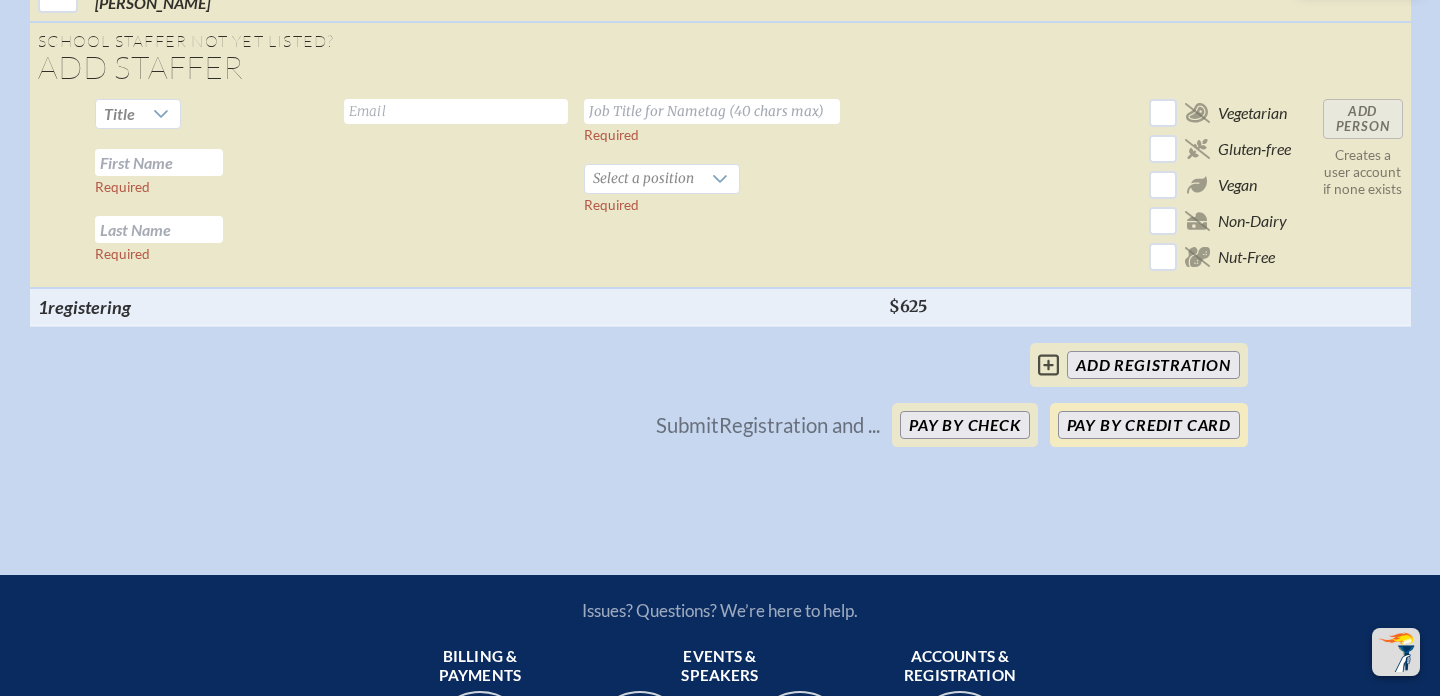 click on "Pay by Credit Card" at bounding box center (1149, 425) 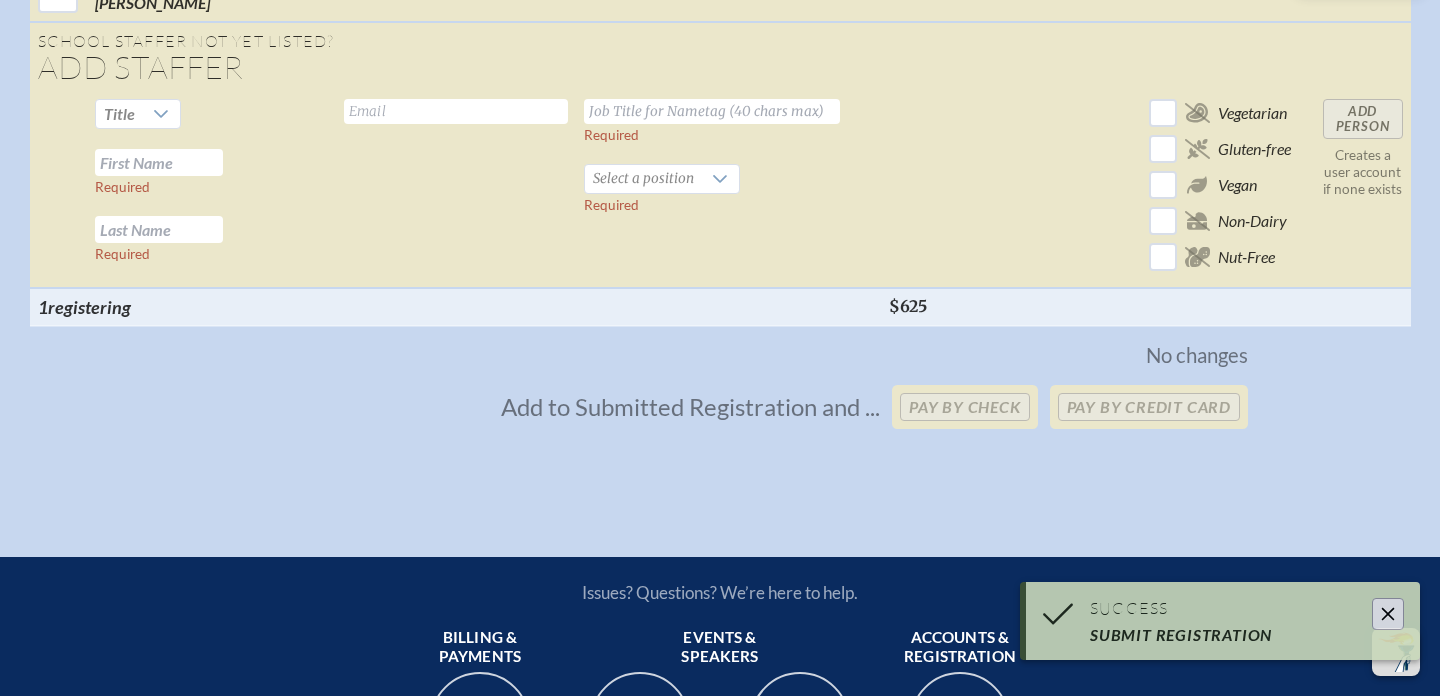 scroll, scrollTop: 2499, scrollLeft: 0, axis: vertical 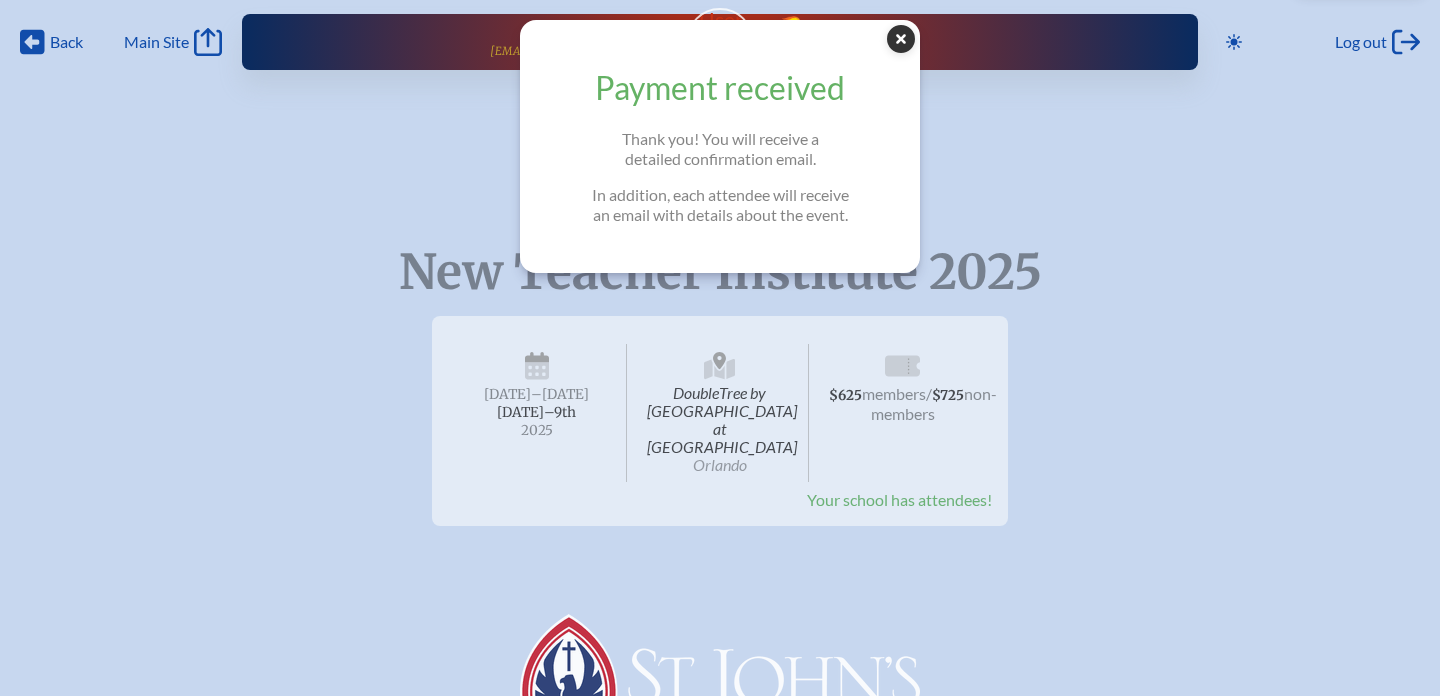 click 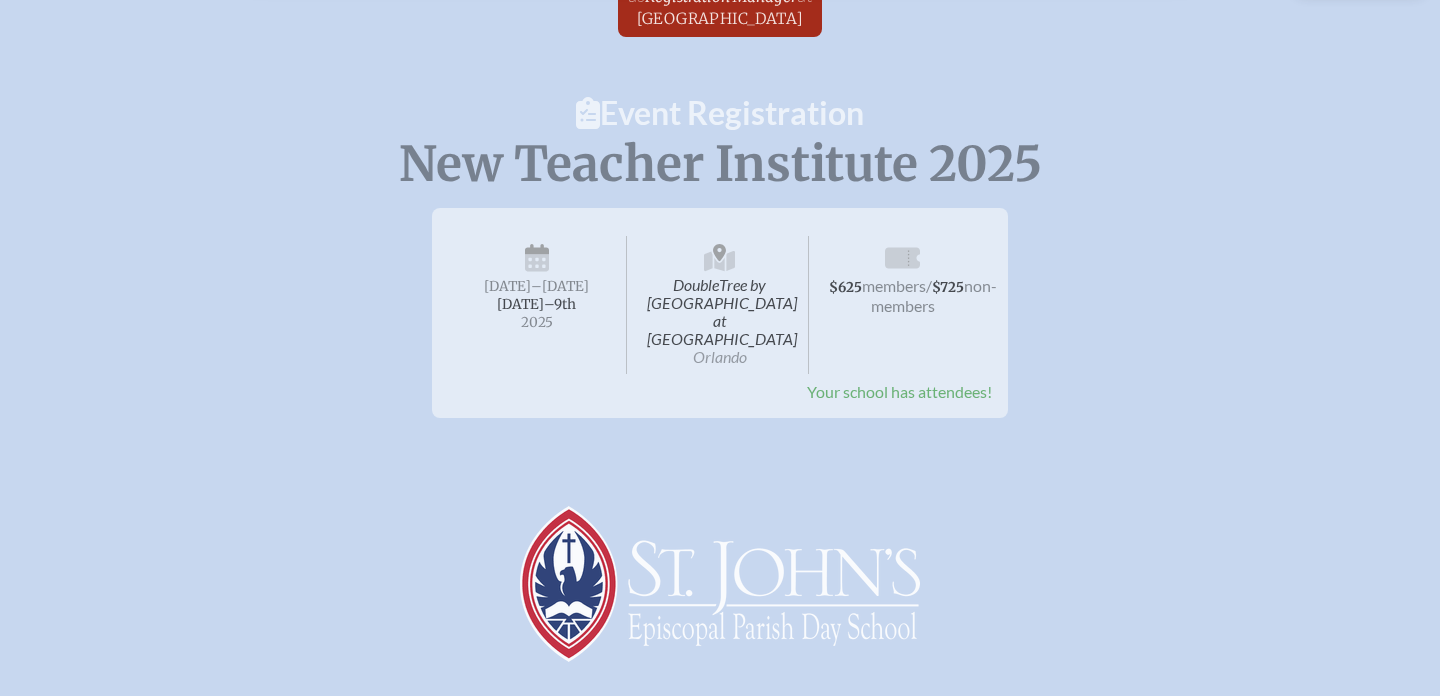 scroll, scrollTop: 95, scrollLeft: 0, axis: vertical 